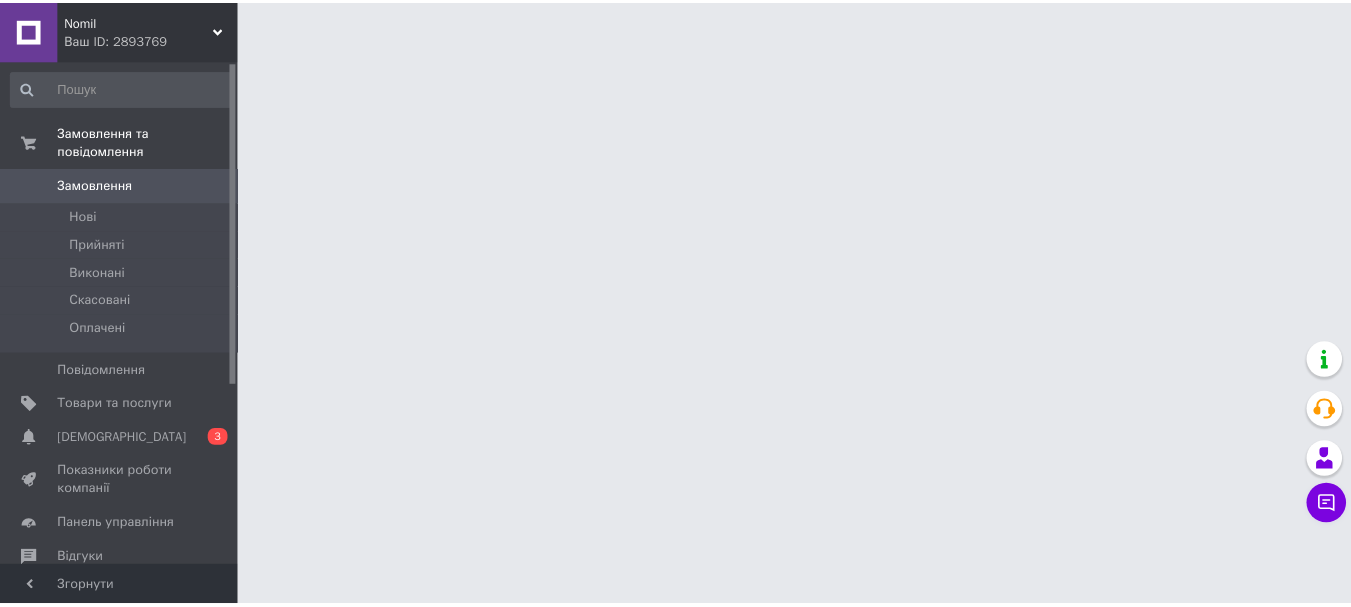 scroll, scrollTop: 0, scrollLeft: 0, axis: both 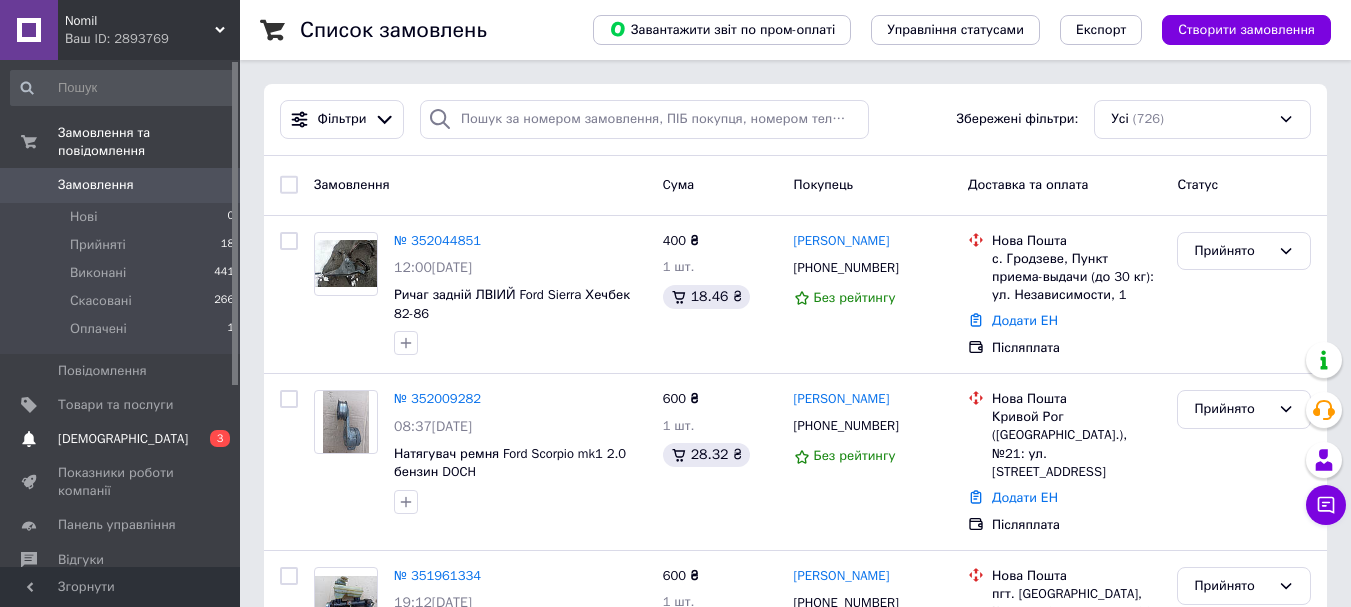 click on "[DEMOGRAPHIC_DATA] 0 3" at bounding box center (123, 439) 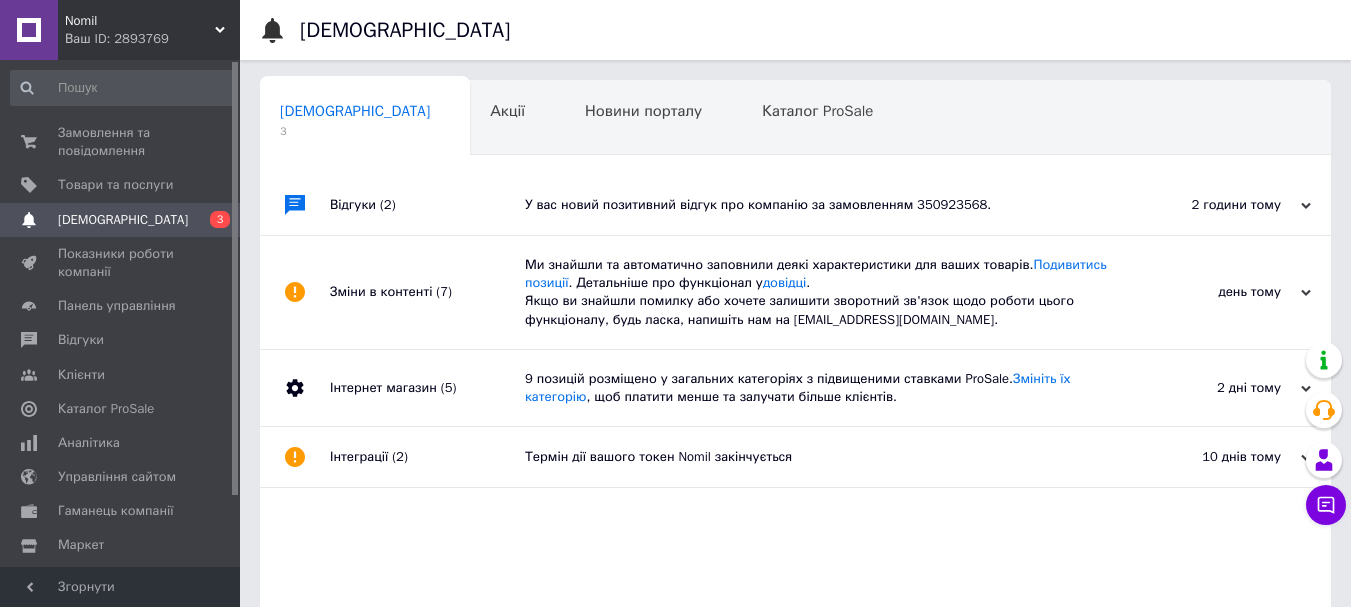 click on "У вас новий позитивний відгук про компанію за замовленням 350923568." at bounding box center (818, 205) 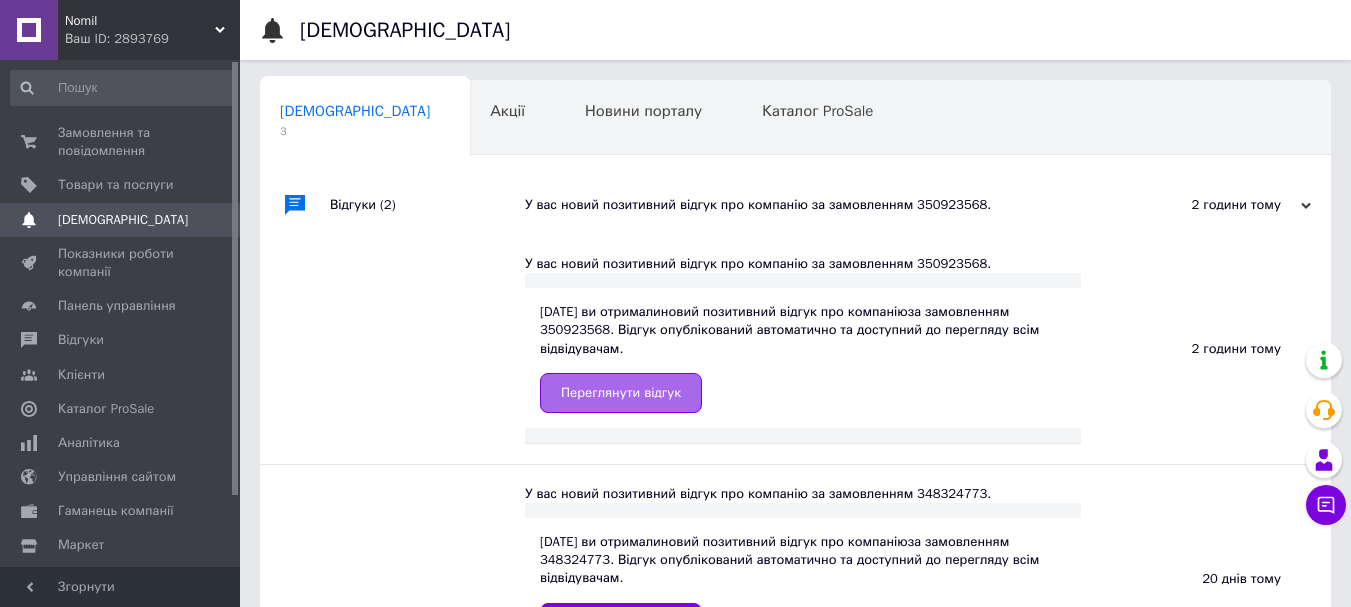 click on "Переглянути відгук" at bounding box center (621, 393) 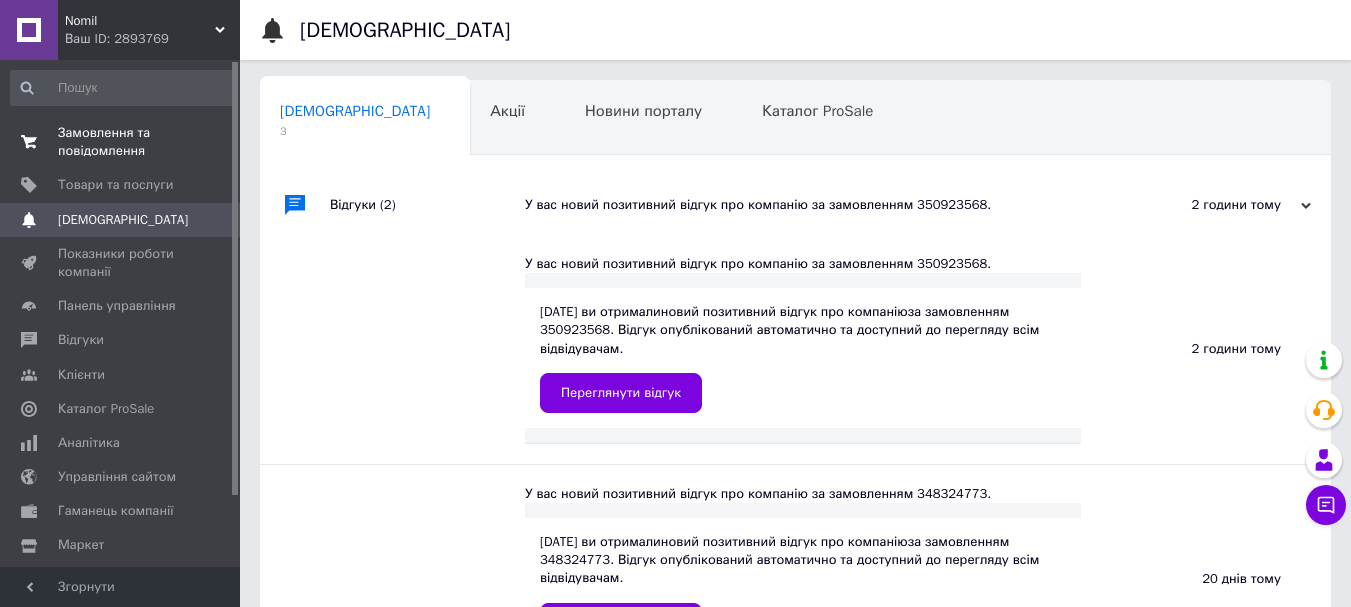 click on "Замовлення та повідомлення" at bounding box center [121, 142] 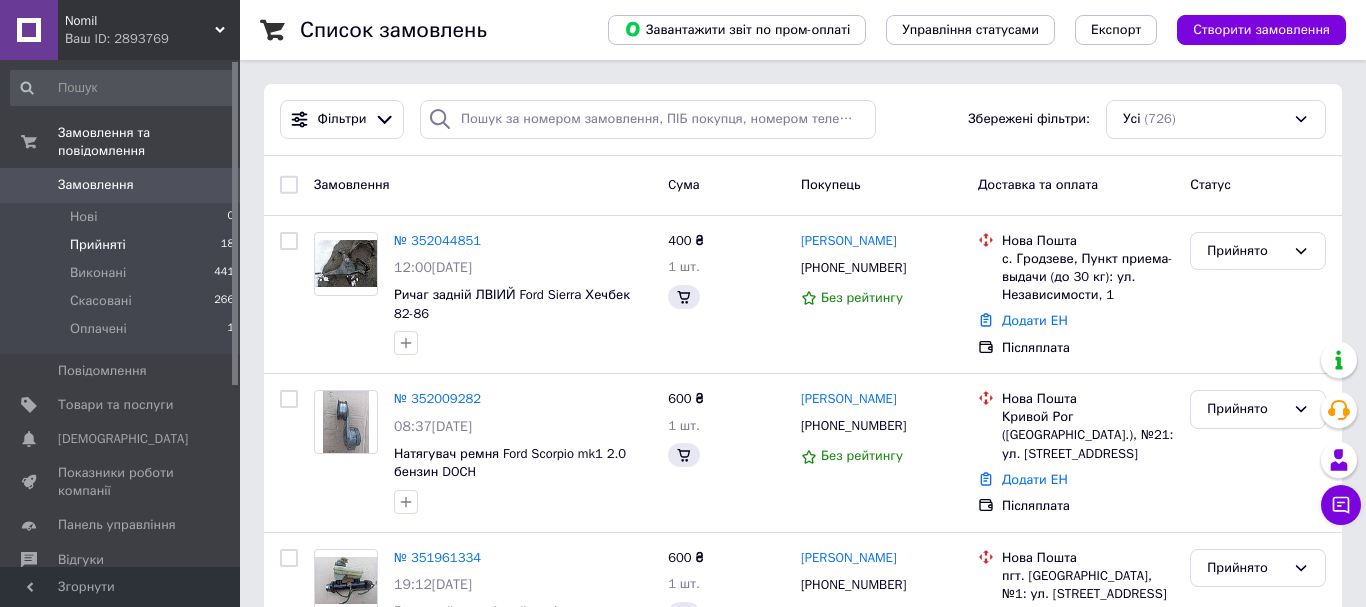 click on "Прийняті" at bounding box center [98, 245] 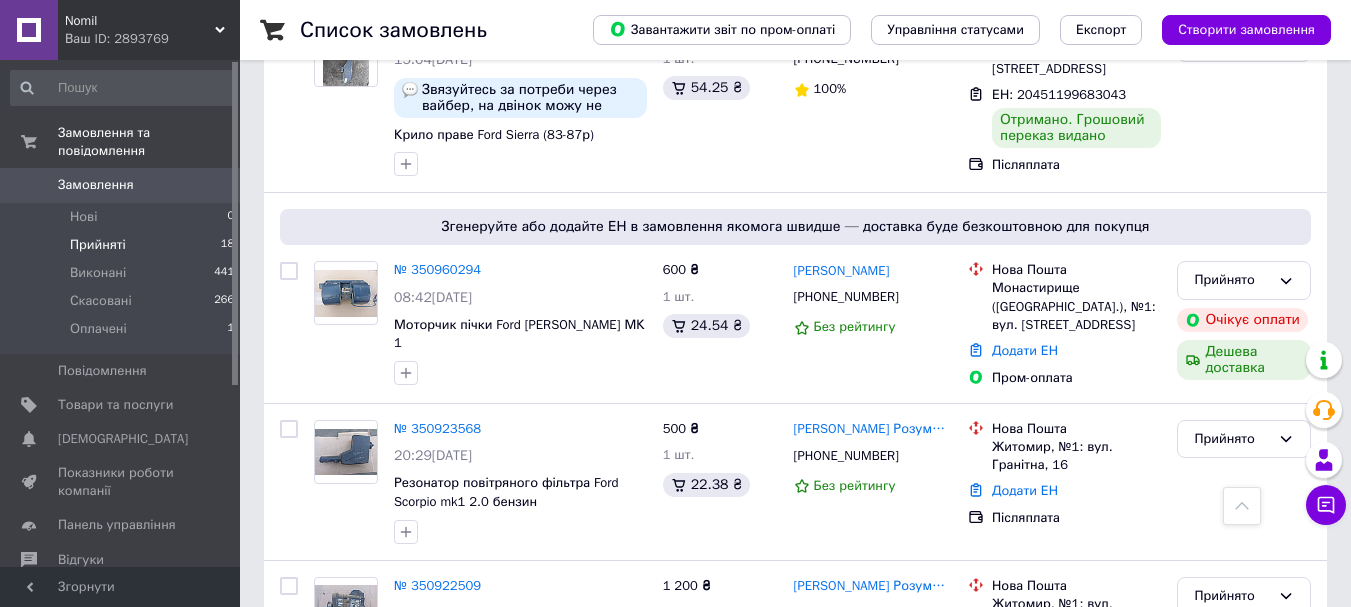 scroll, scrollTop: 2273, scrollLeft: 0, axis: vertical 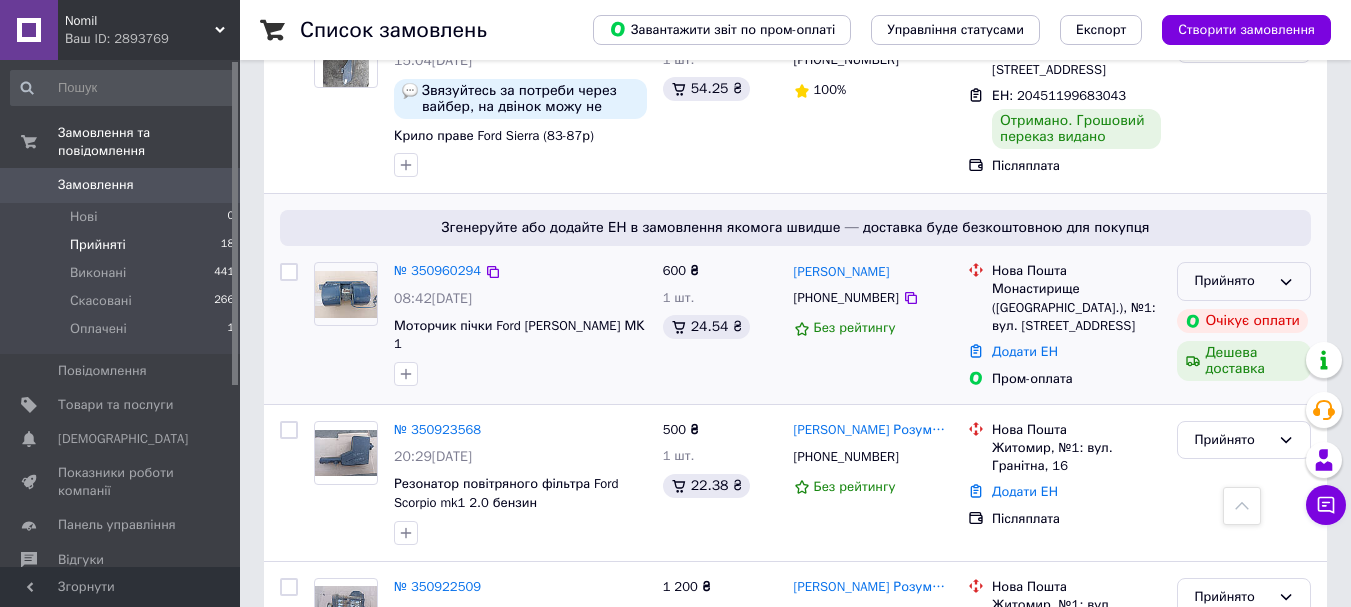click on "Прийнято" at bounding box center (1232, 281) 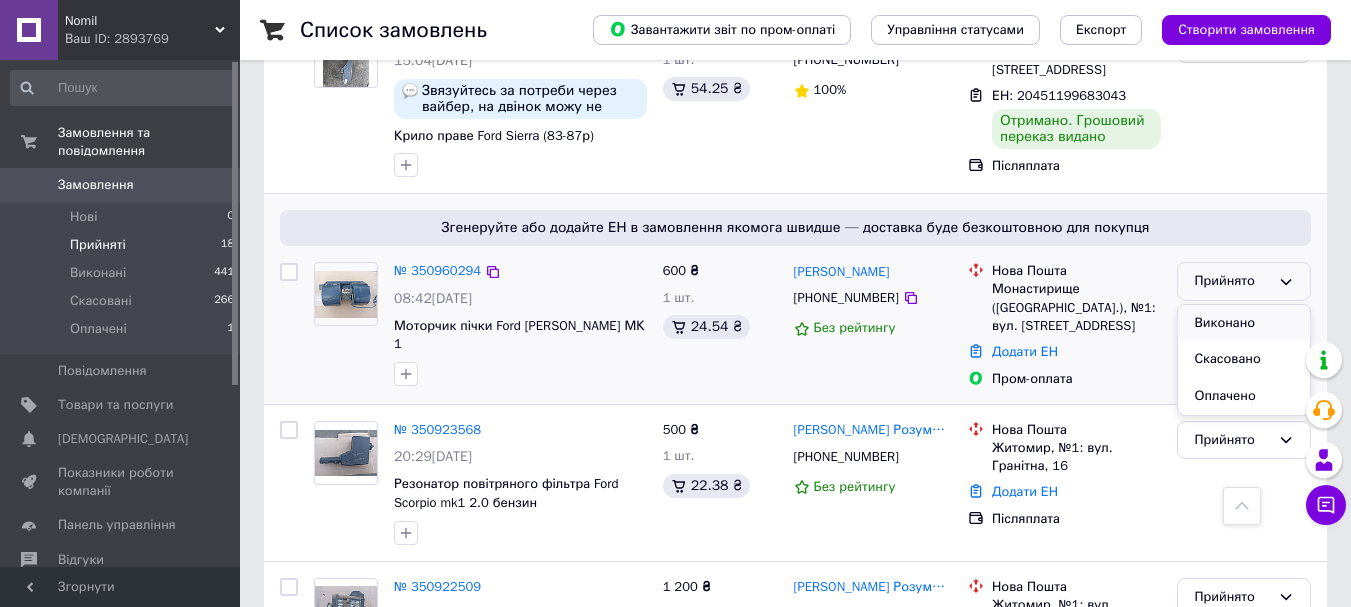 click on "Виконано" at bounding box center [1244, 323] 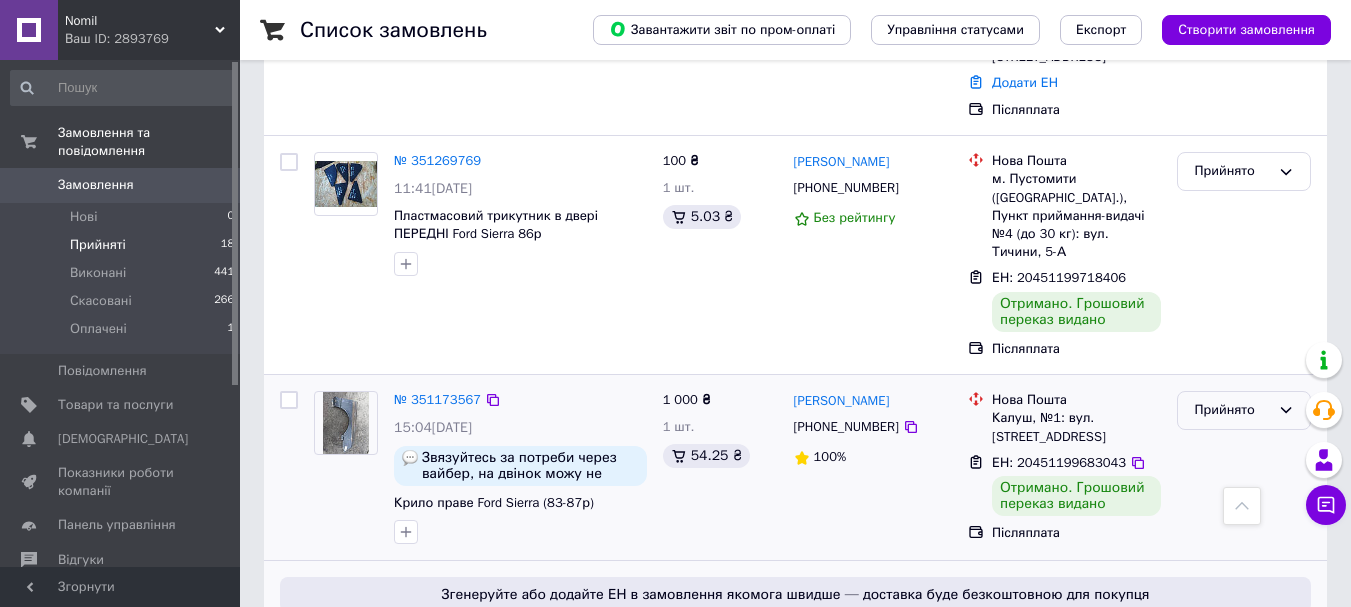 scroll, scrollTop: 1907, scrollLeft: 0, axis: vertical 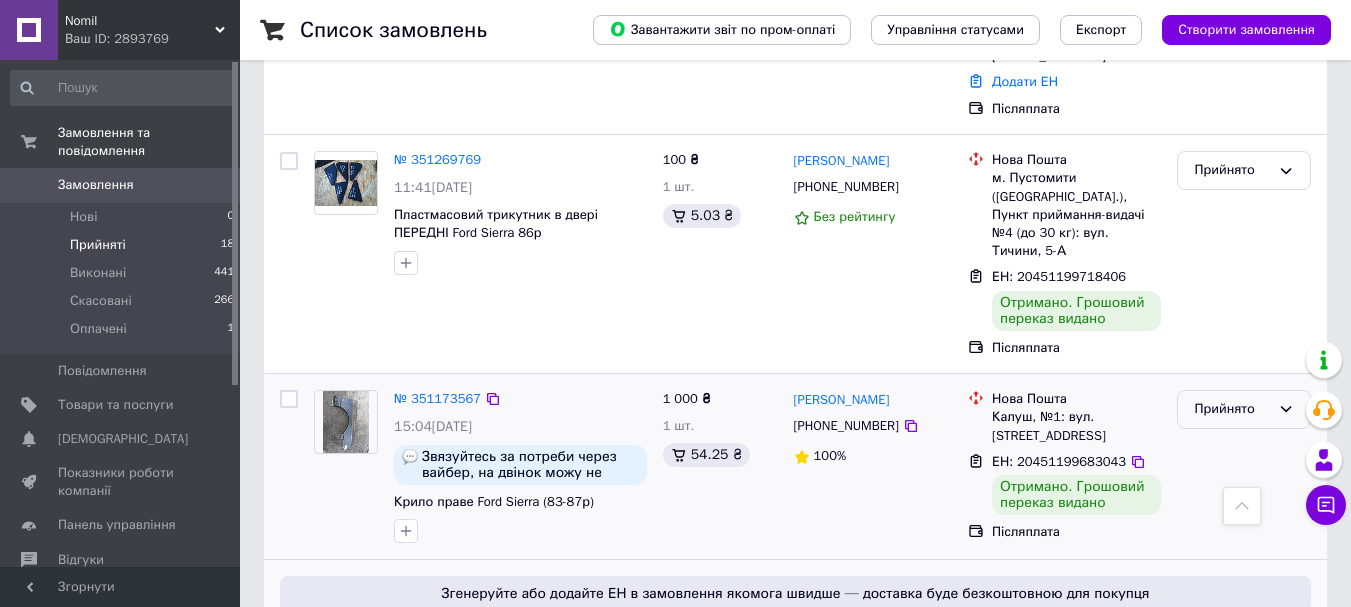 click on "Прийнято" at bounding box center (1232, 409) 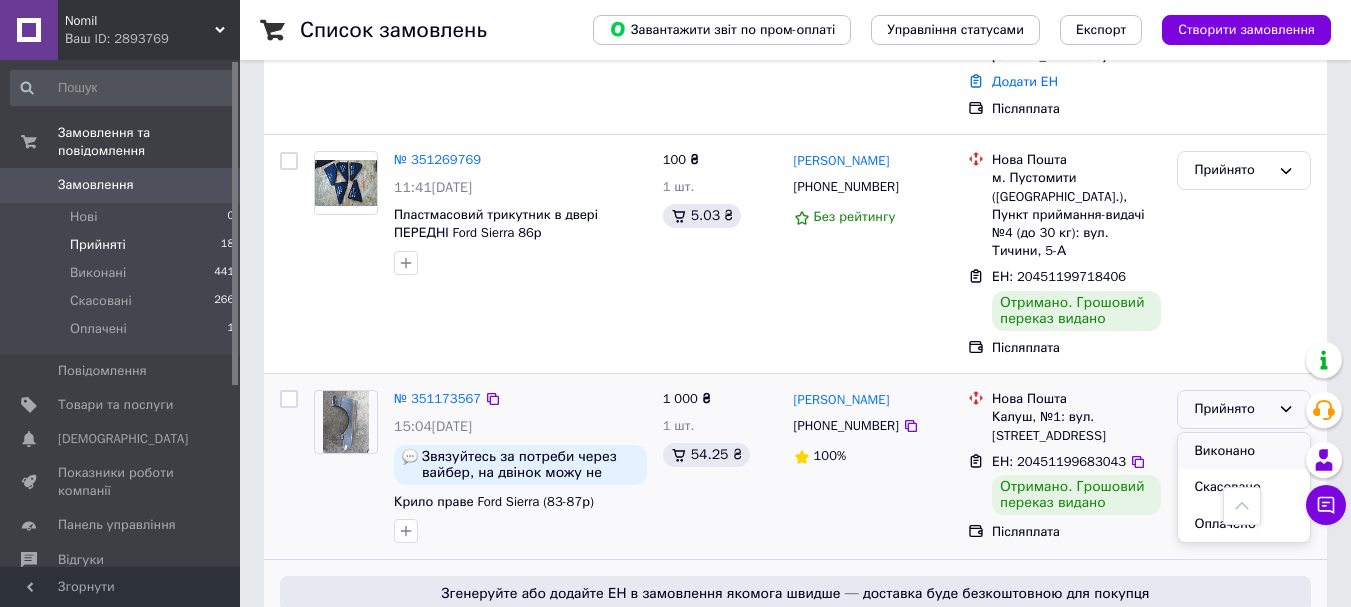 click on "Виконано" at bounding box center [1244, 451] 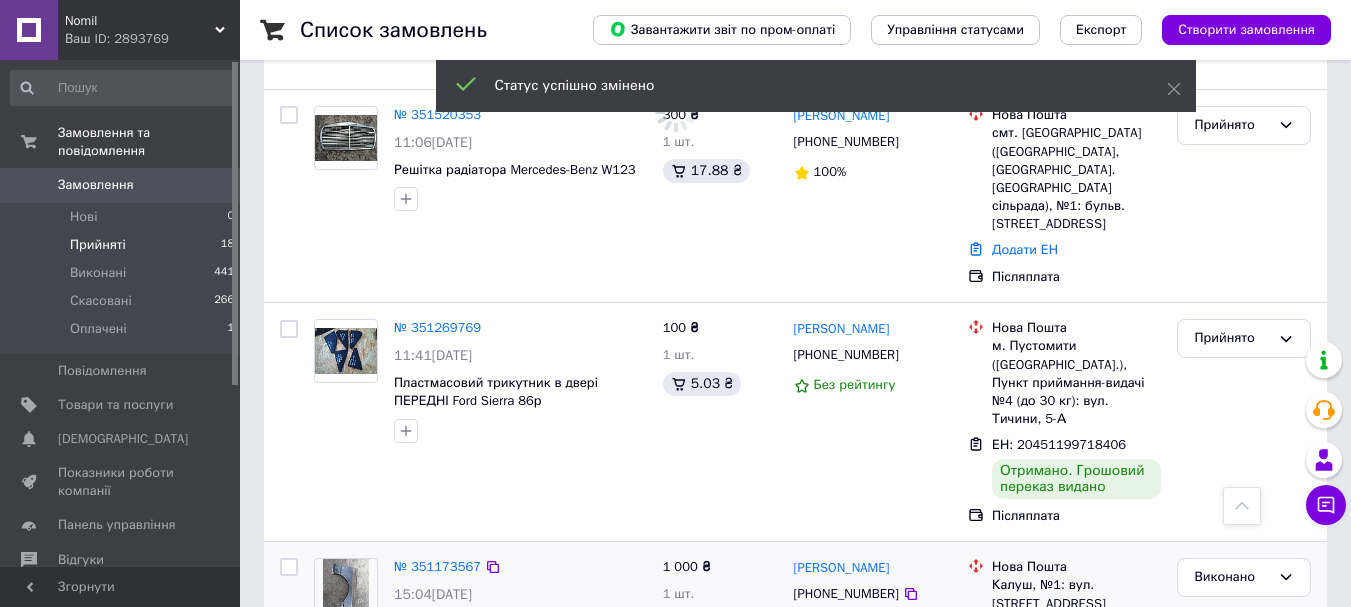 scroll, scrollTop: 1737, scrollLeft: 0, axis: vertical 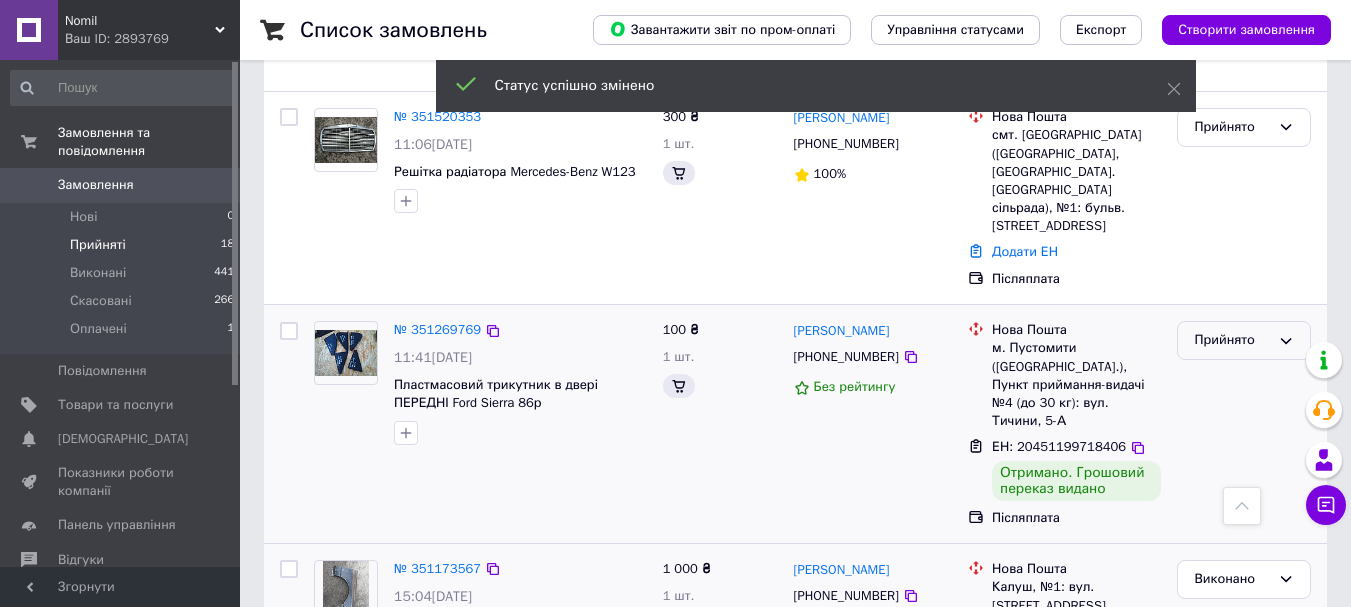 click on "Прийнято" at bounding box center (1232, 340) 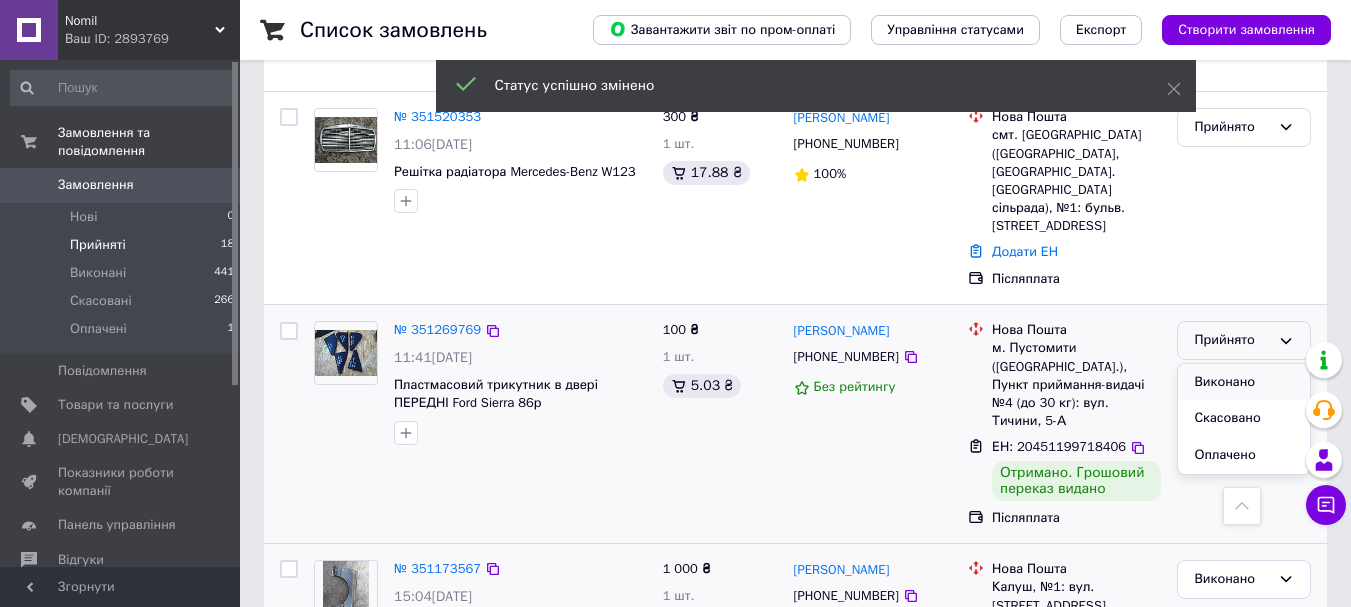 click on "Виконано" at bounding box center (1244, 382) 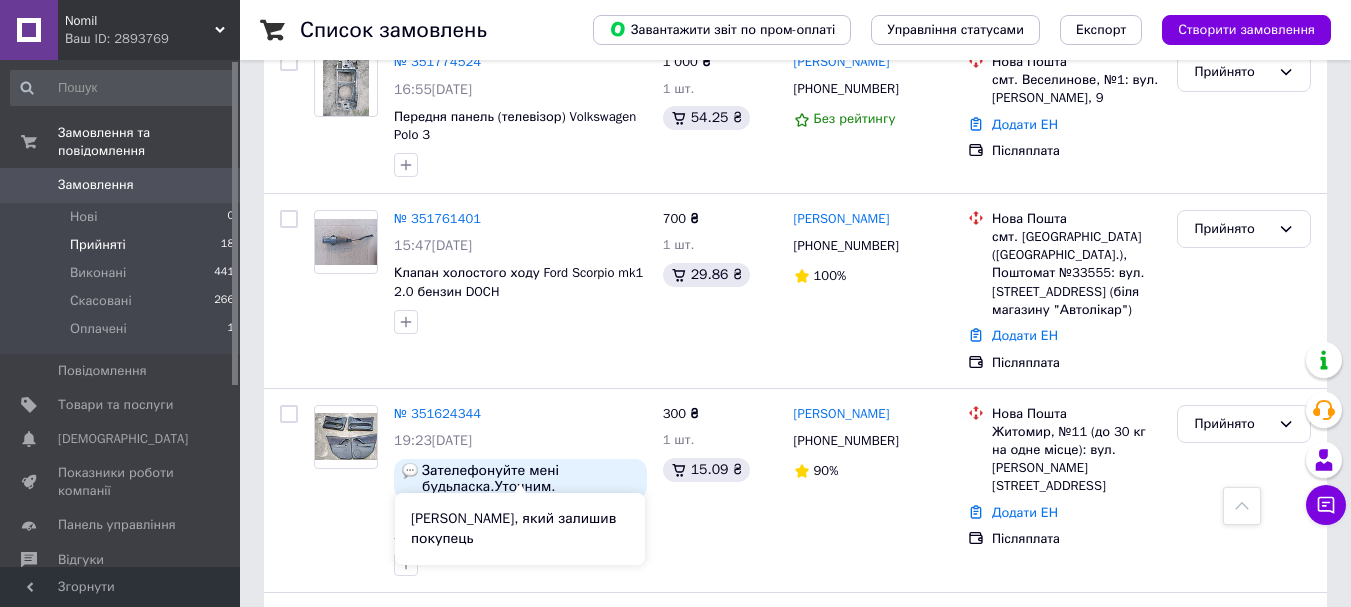 scroll, scrollTop: 739, scrollLeft: 0, axis: vertical 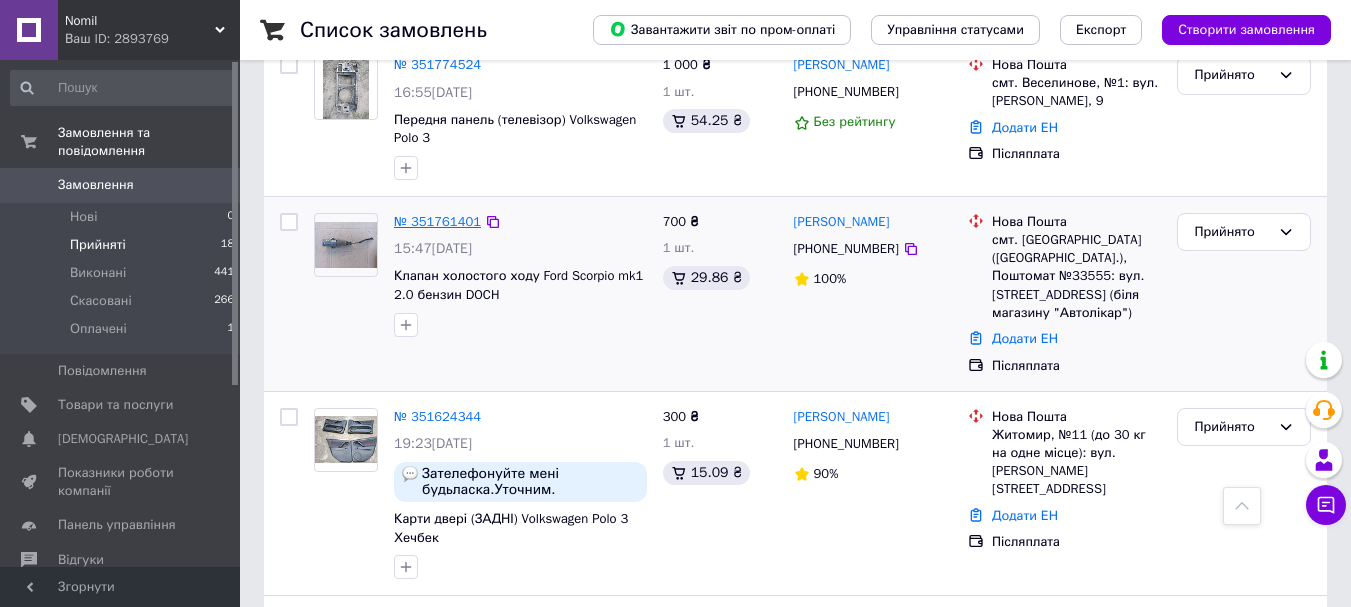 click on "№ 351761401" at bounding box center [437, 221] 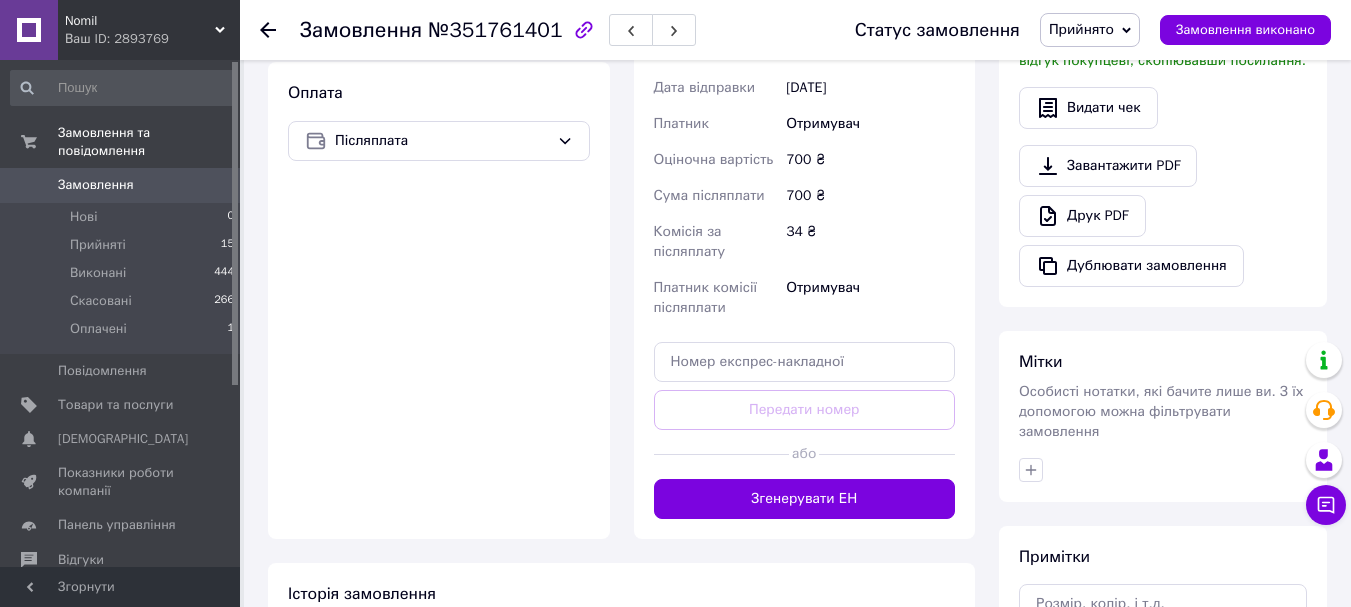scroll, scrollTop: 653, scrollLeft: 0, axis: vertical 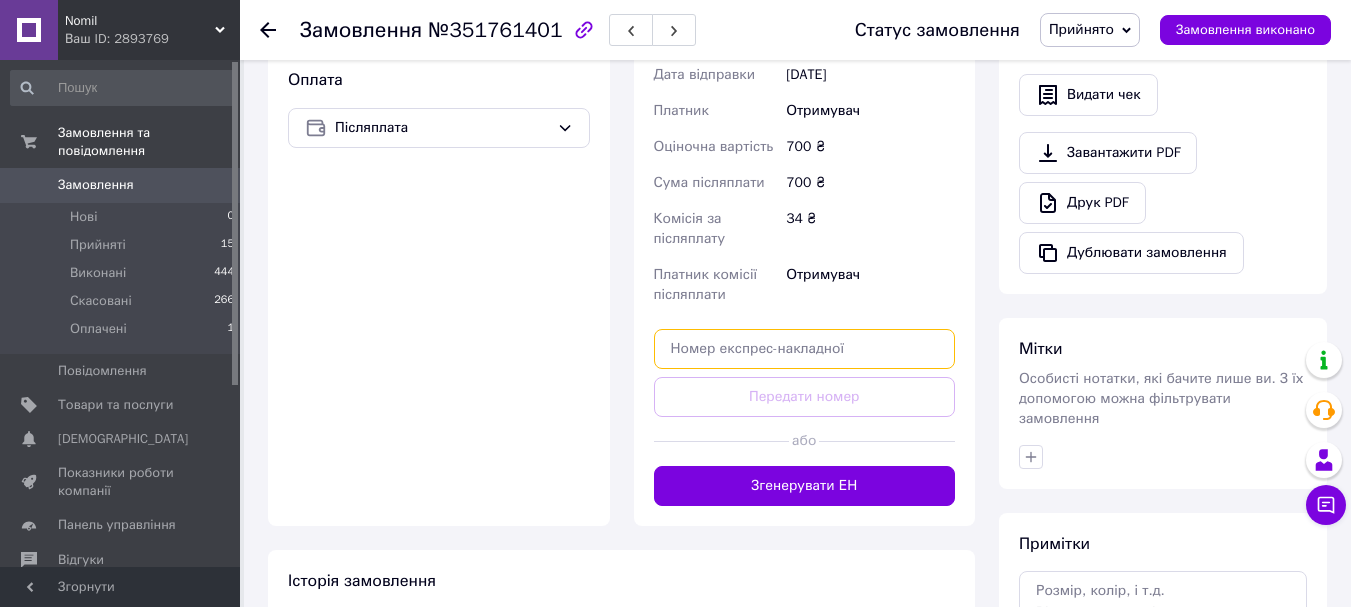 click at bounding box center (805, 349) 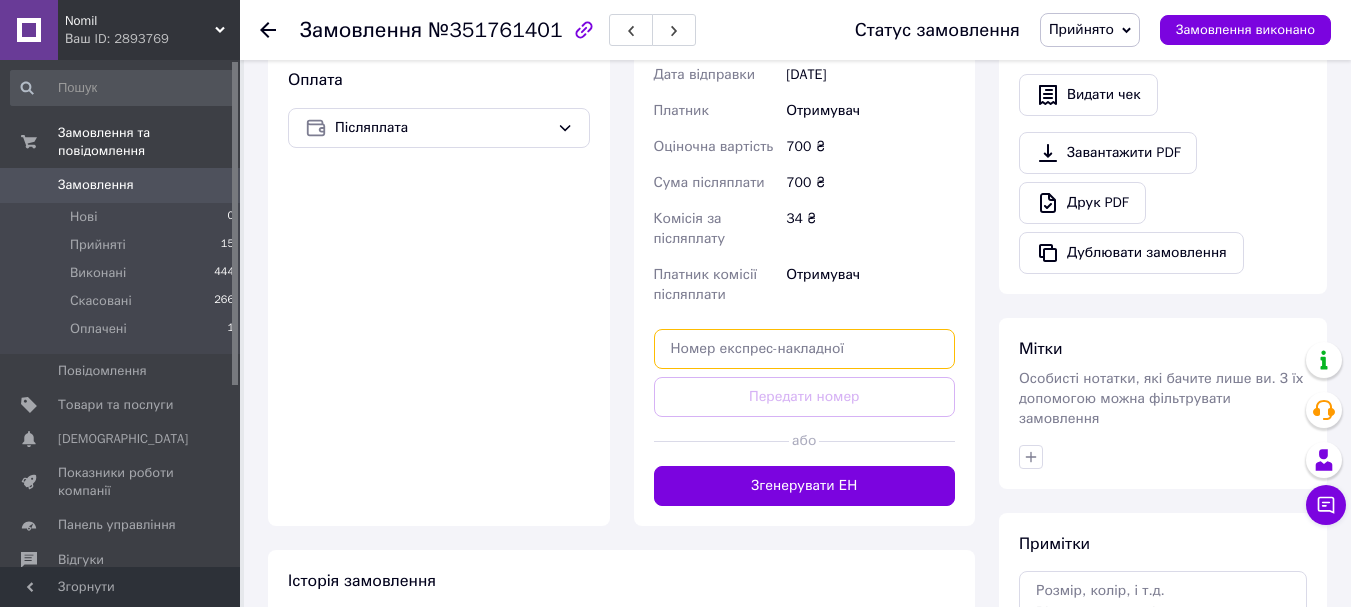 paste on "20451202987830" 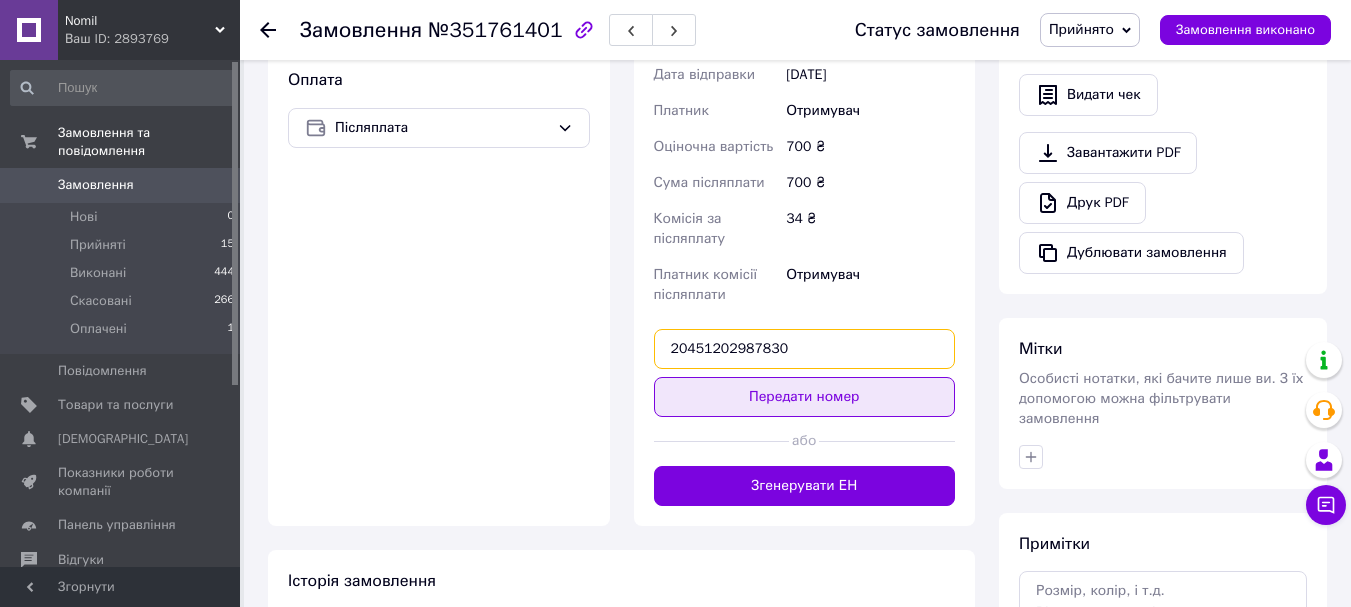 type on "20451202987830" 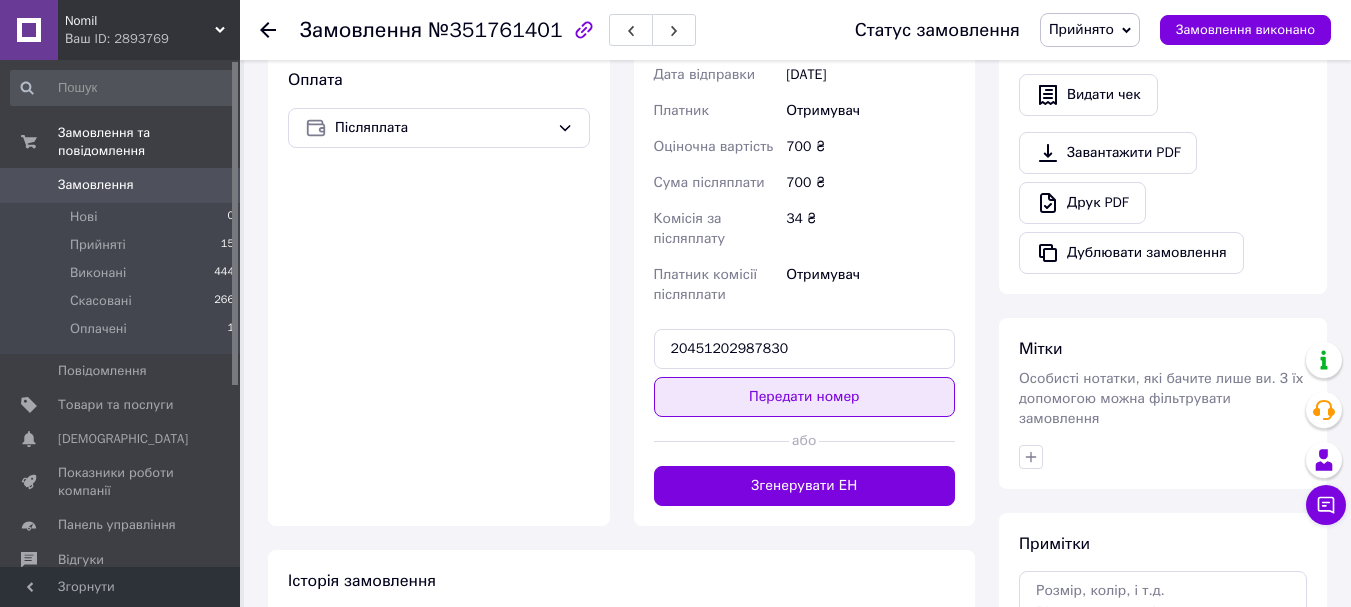 click on "Передати номер" at bounding box center (805, 397) 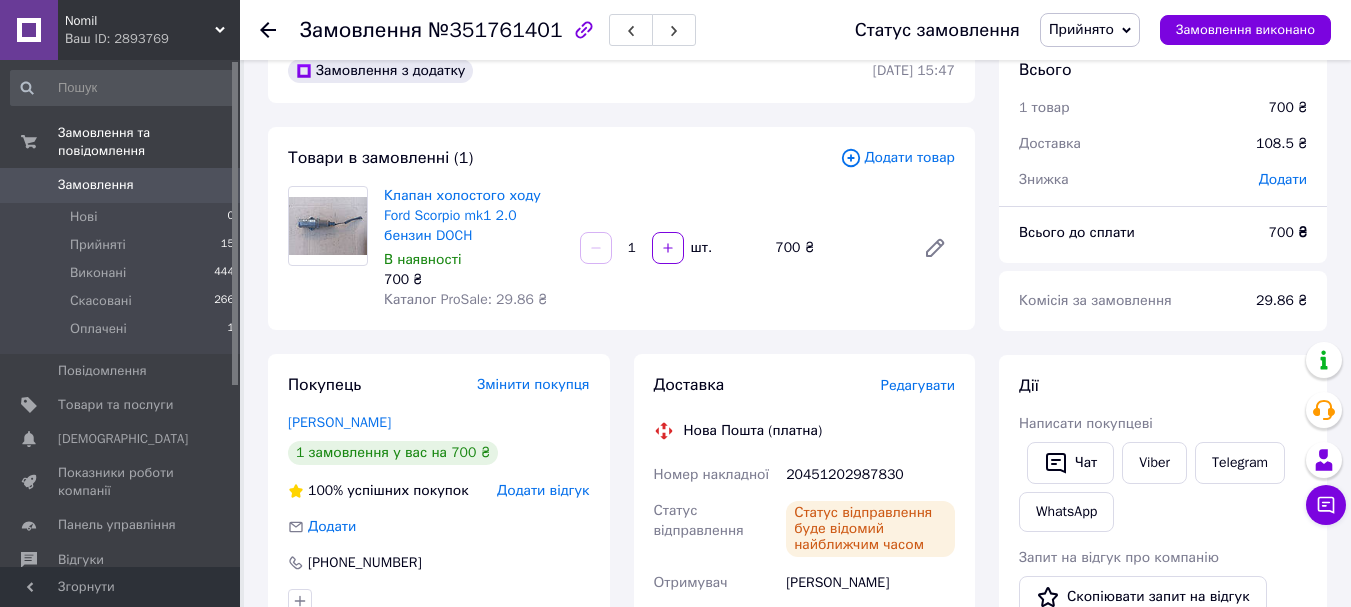scroll, scrollTop: 19, scrollLeft: 0, axis: vertical 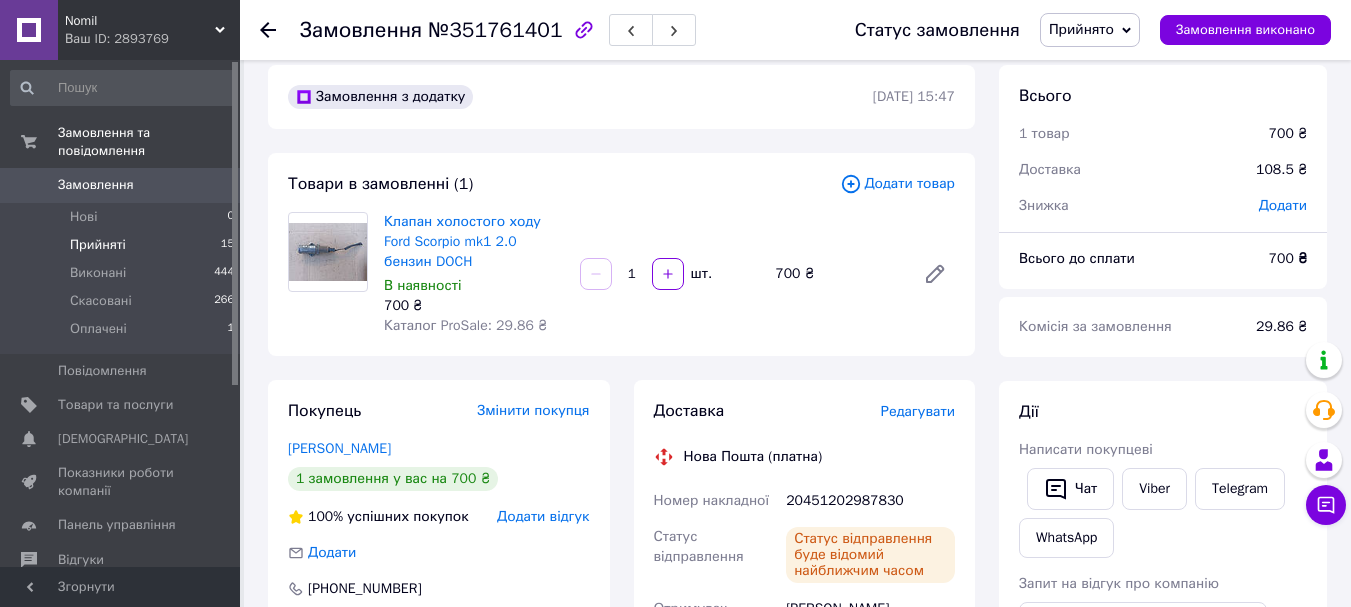 click on "Прийняті" at bounding box center [98, 245] 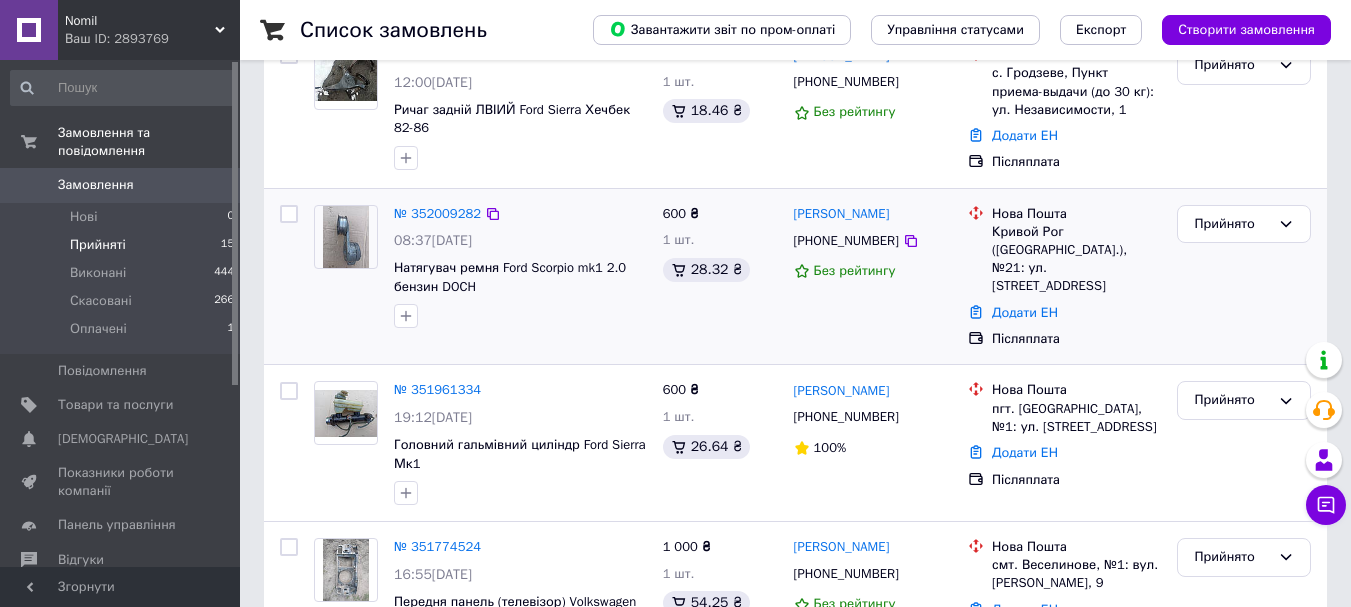 scroll, scrollTop: 258, scrollLeft: 0, axis: vertical 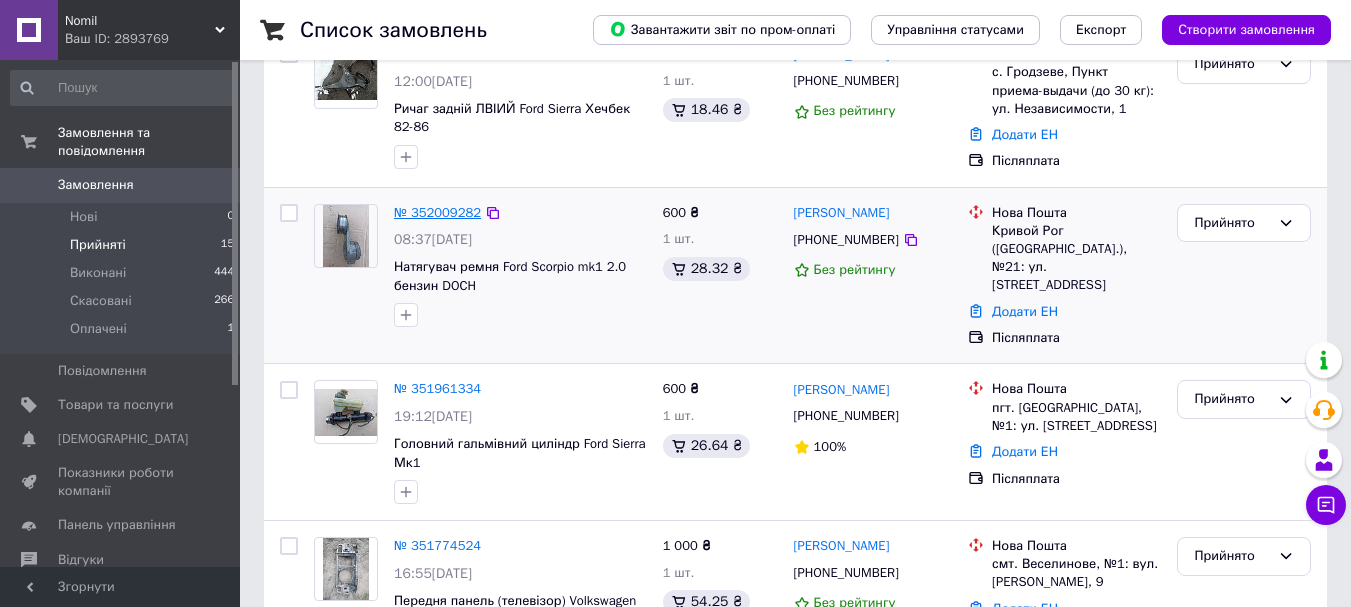 click on "№ 352009282" at bounding box center [437, 212] 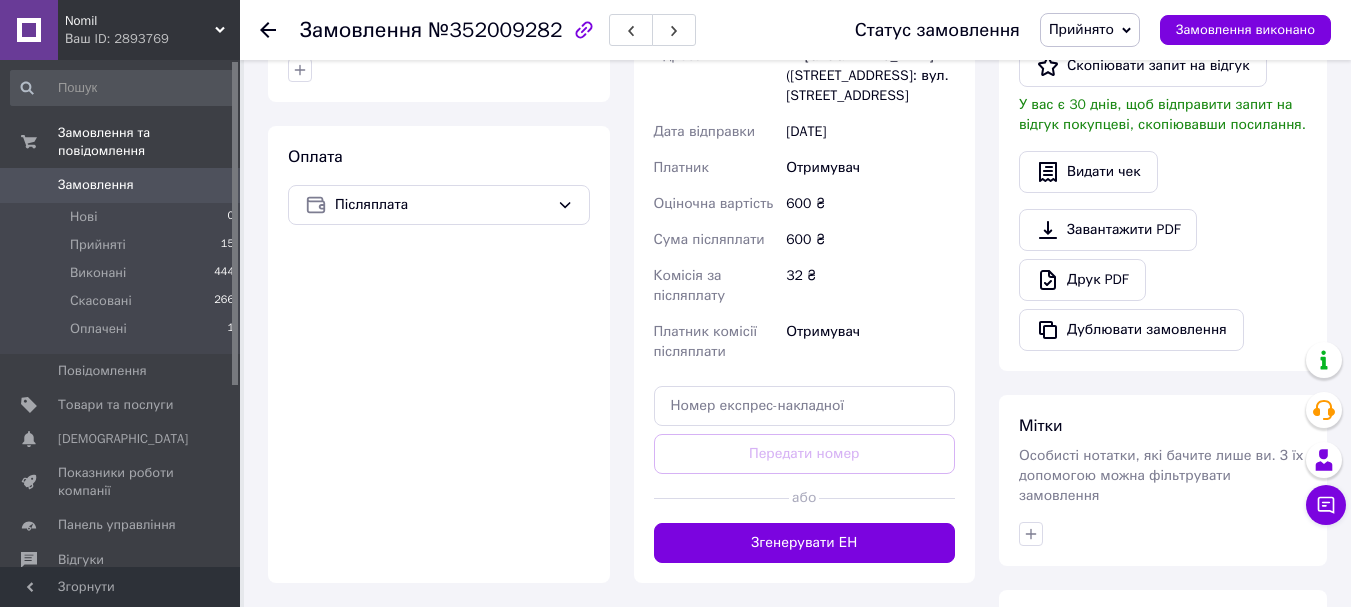 scroll, scrollTop: 591, scrollLeft: 0, axis: vertical 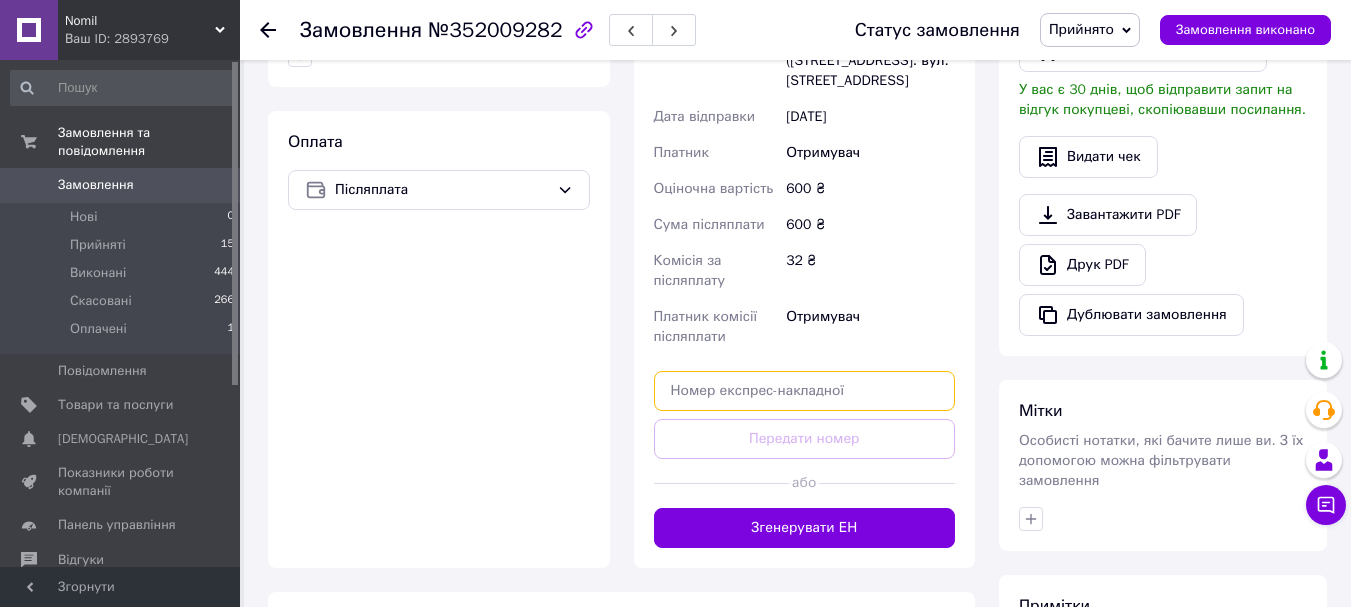 click at bounding box center (805, 391) 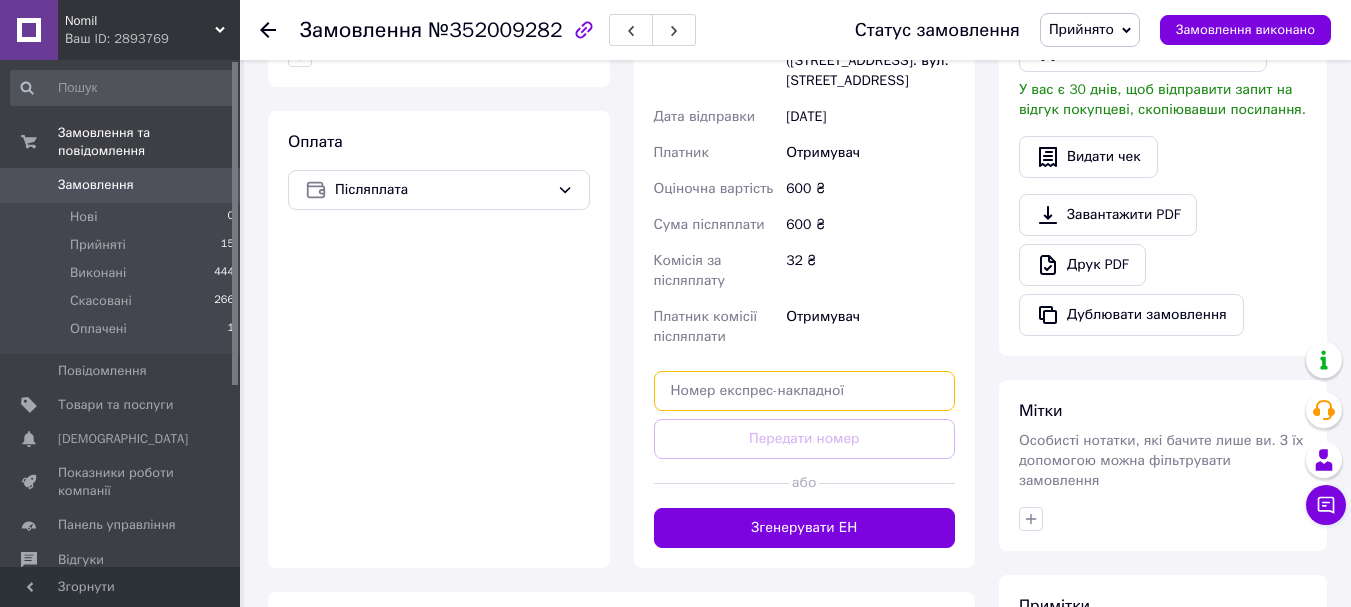 paste on "20451203003672" 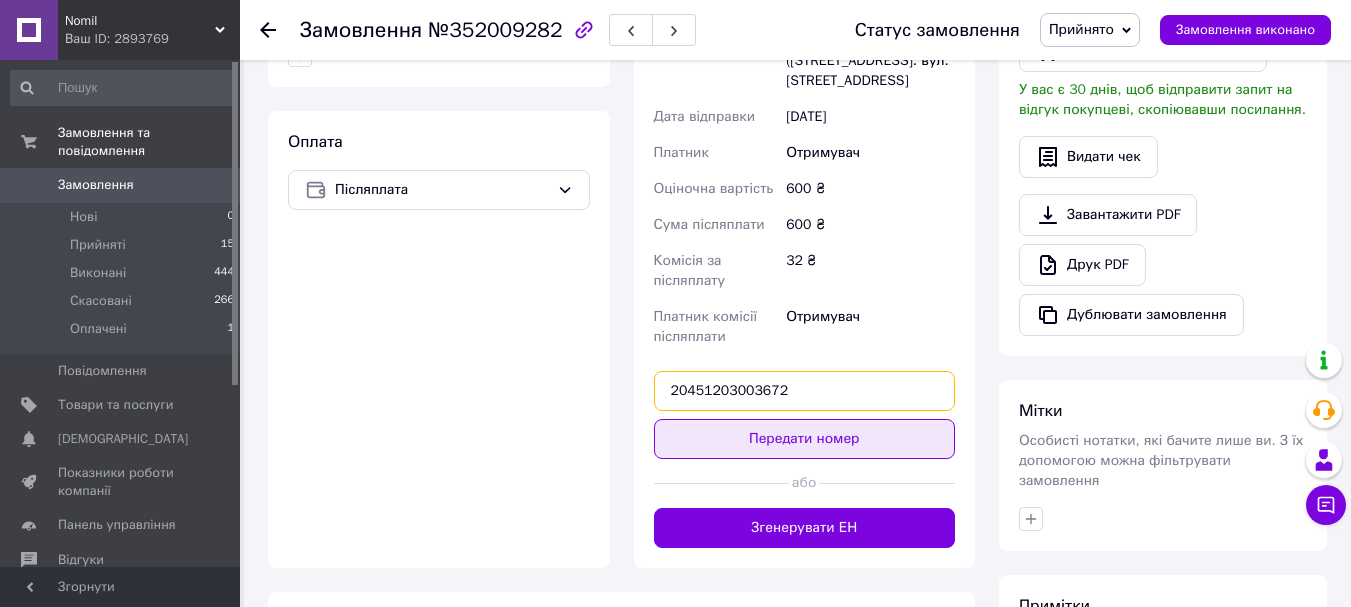 type on "20451203003672" 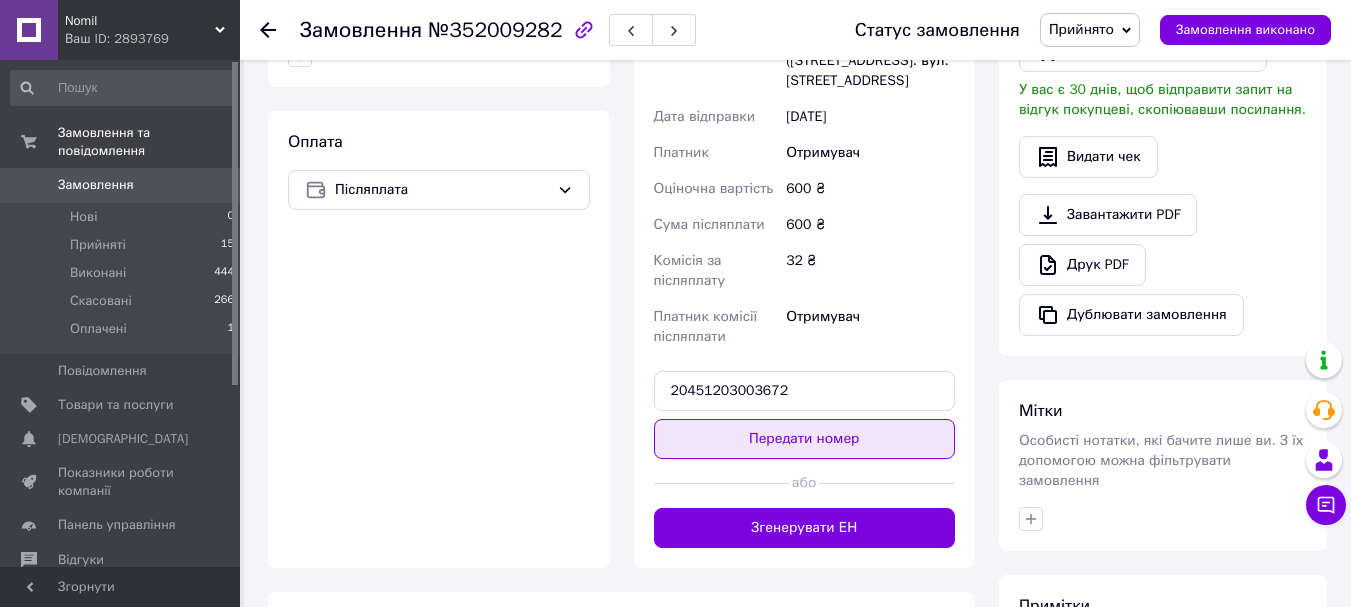 click on "Передати номер" at bounding box center [805, 439] 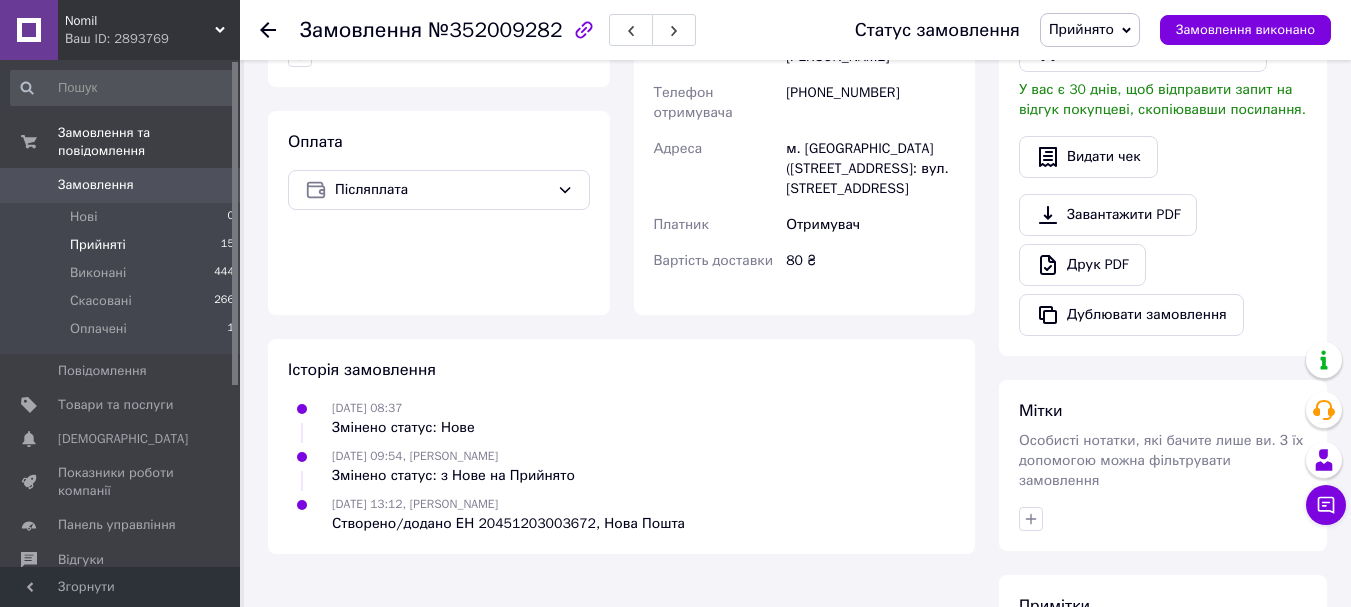click on "Прийняті" at bounding box center (98, 245) 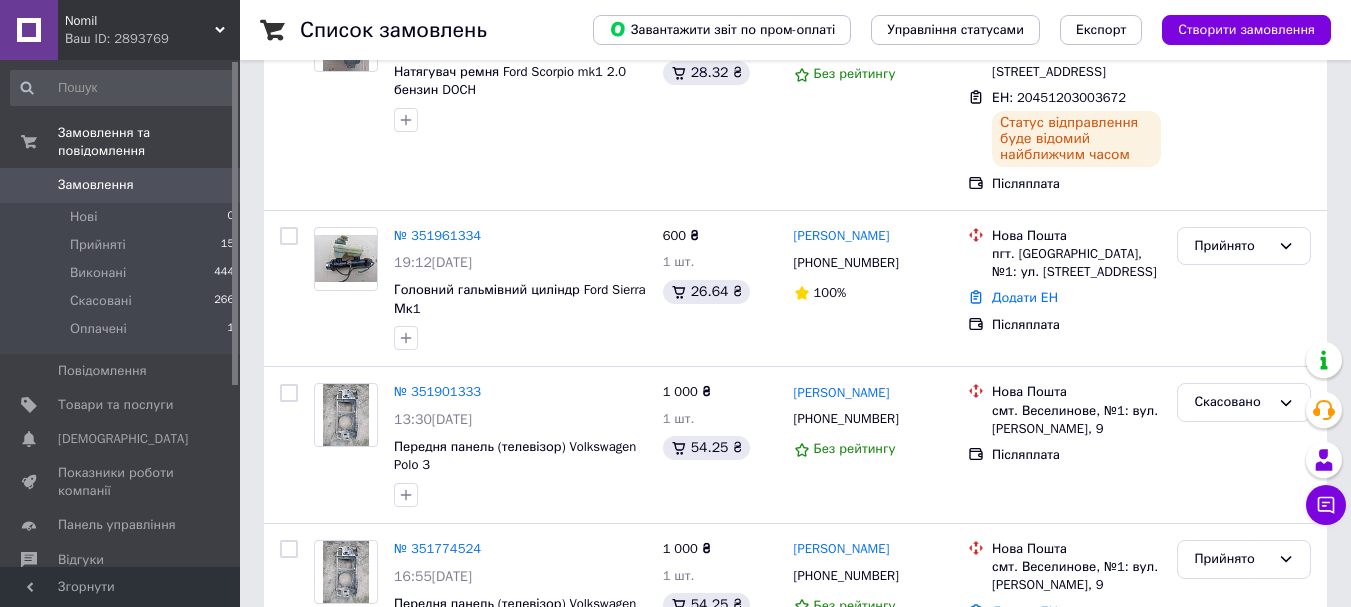 scroll, scrollTop: 407, scrollLeft: 0, axis: vertical 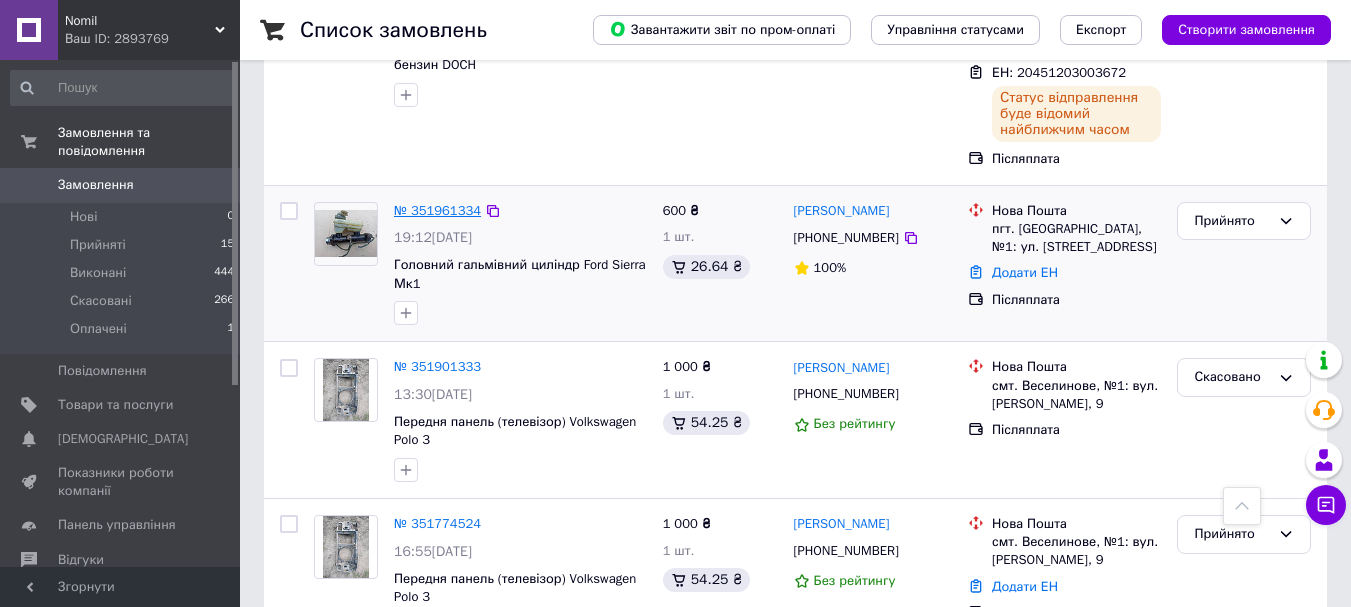 click on "№ 351961334" at bounding box center [437, 210] 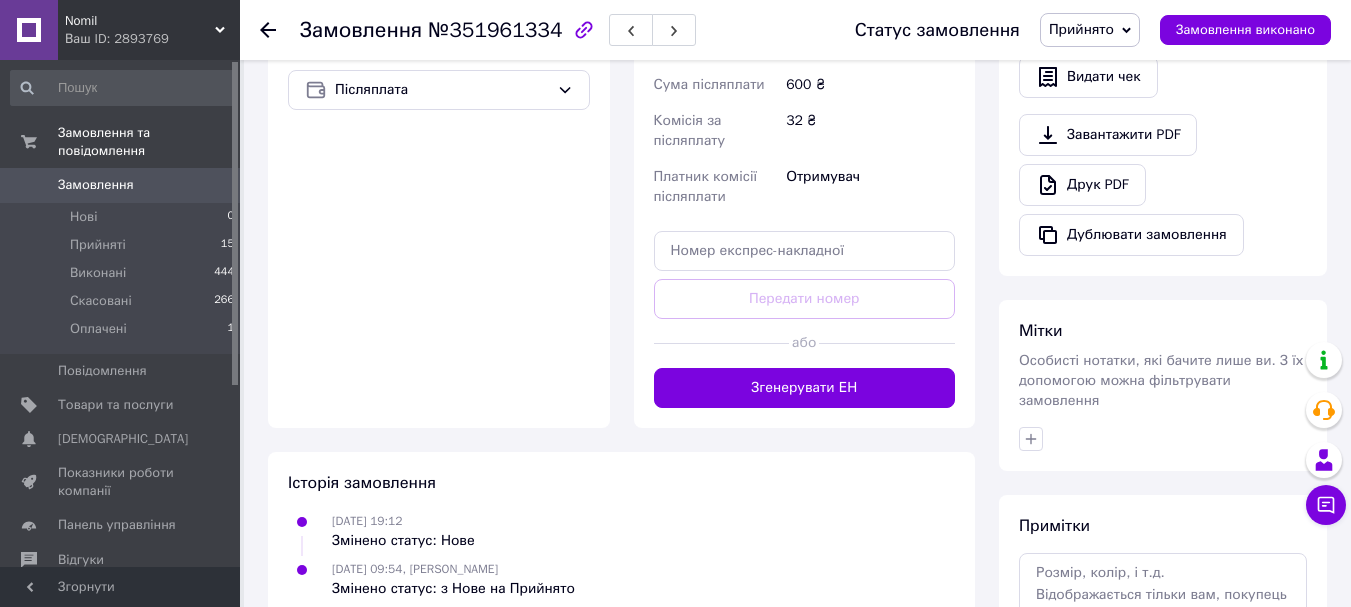 scroll, scrollTop: 753, scrollLeft: 0, axis: vertical 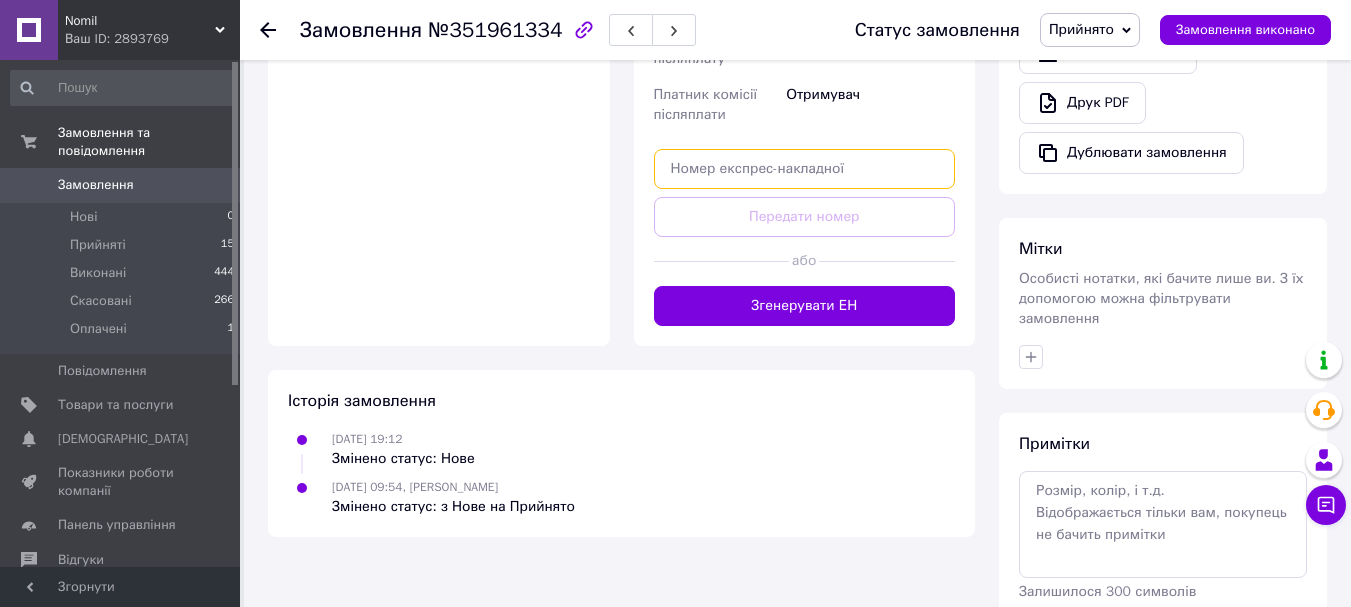 click at bounding box center [805, 169] 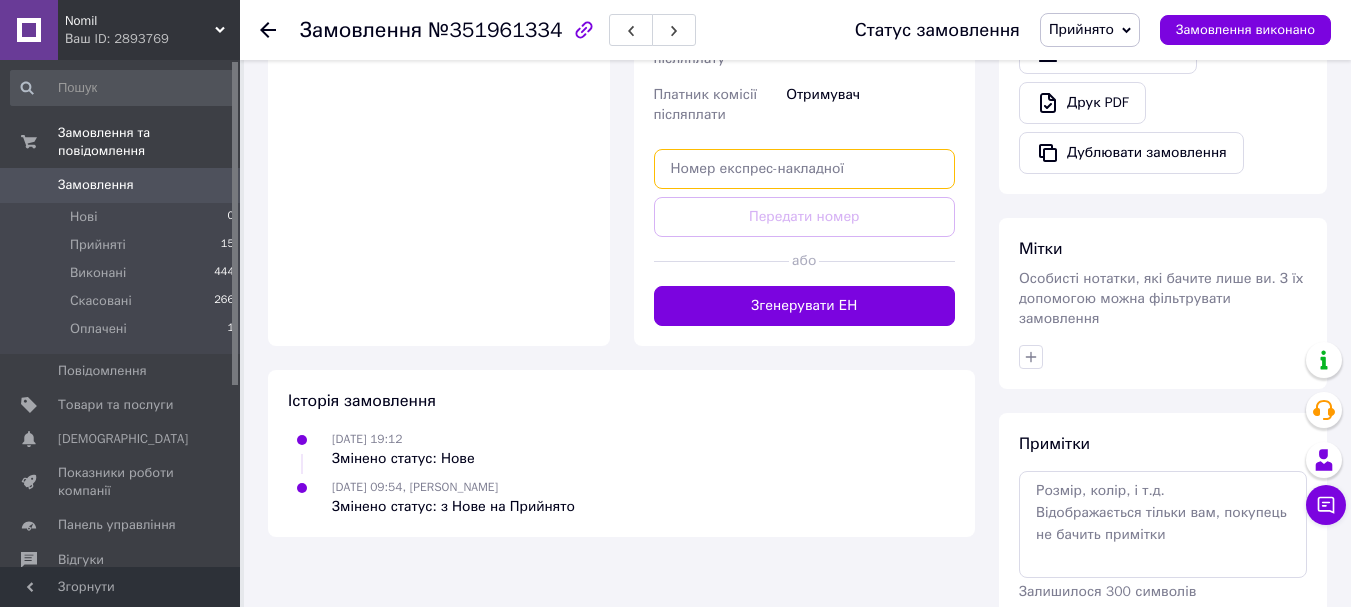 paste on "20451203022925" 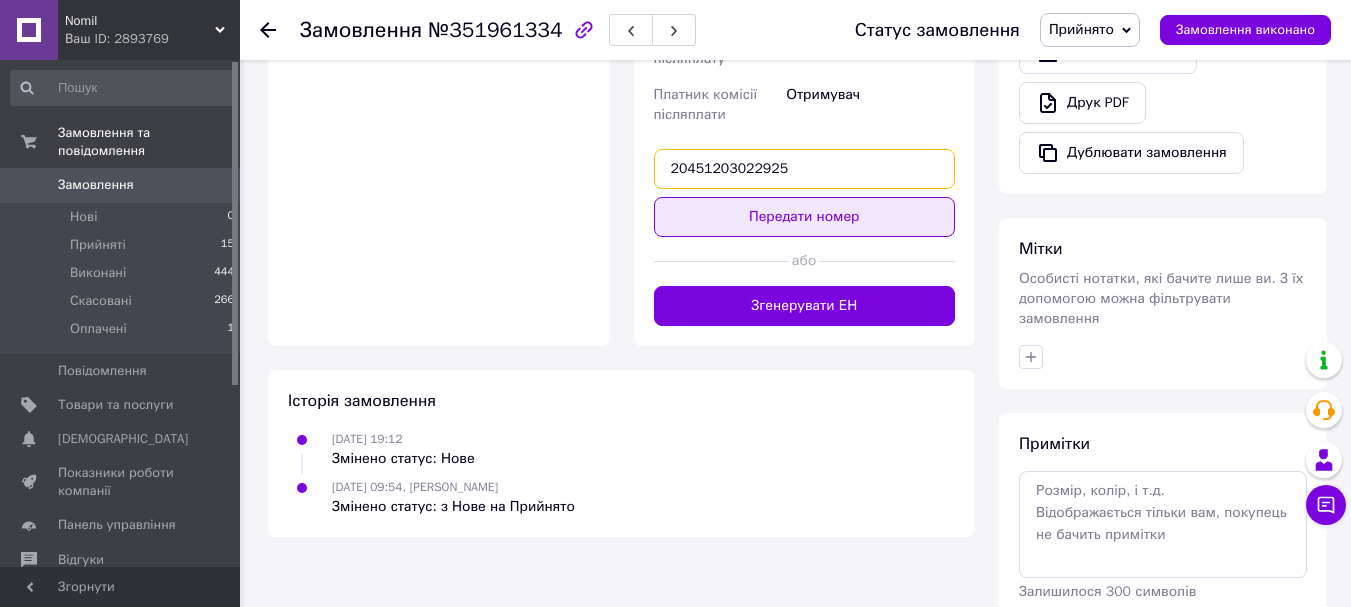 type on "20451203022925" 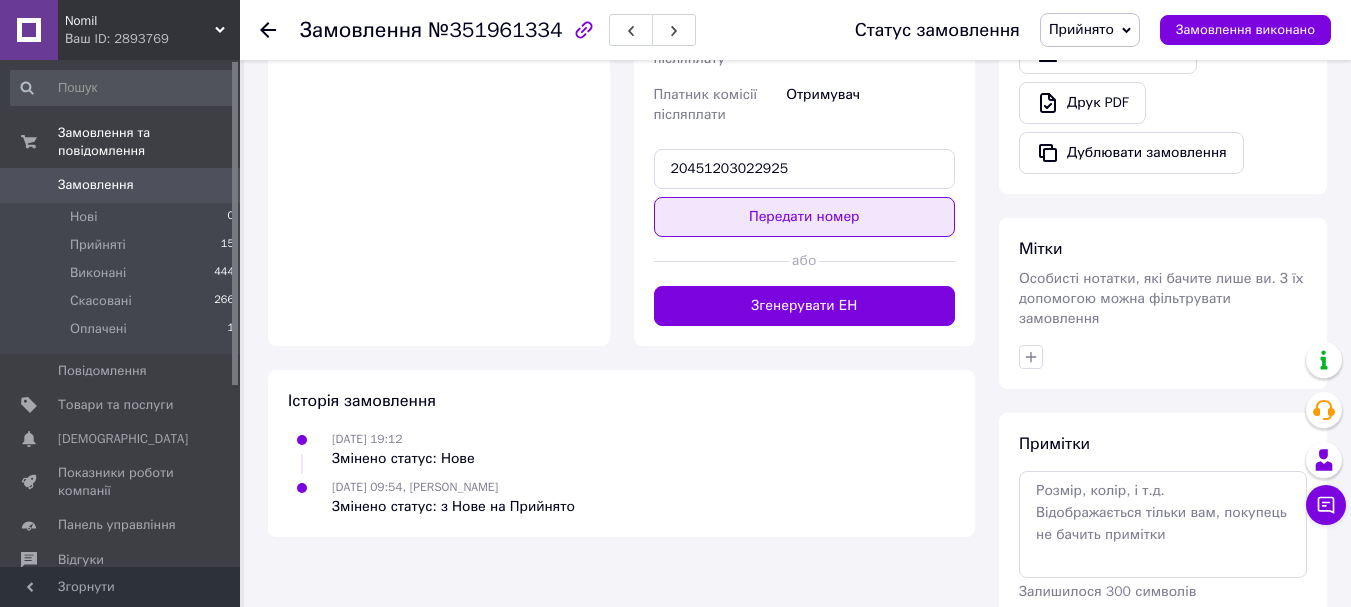 click on "Передати номер" at bounding box center (805, 217) 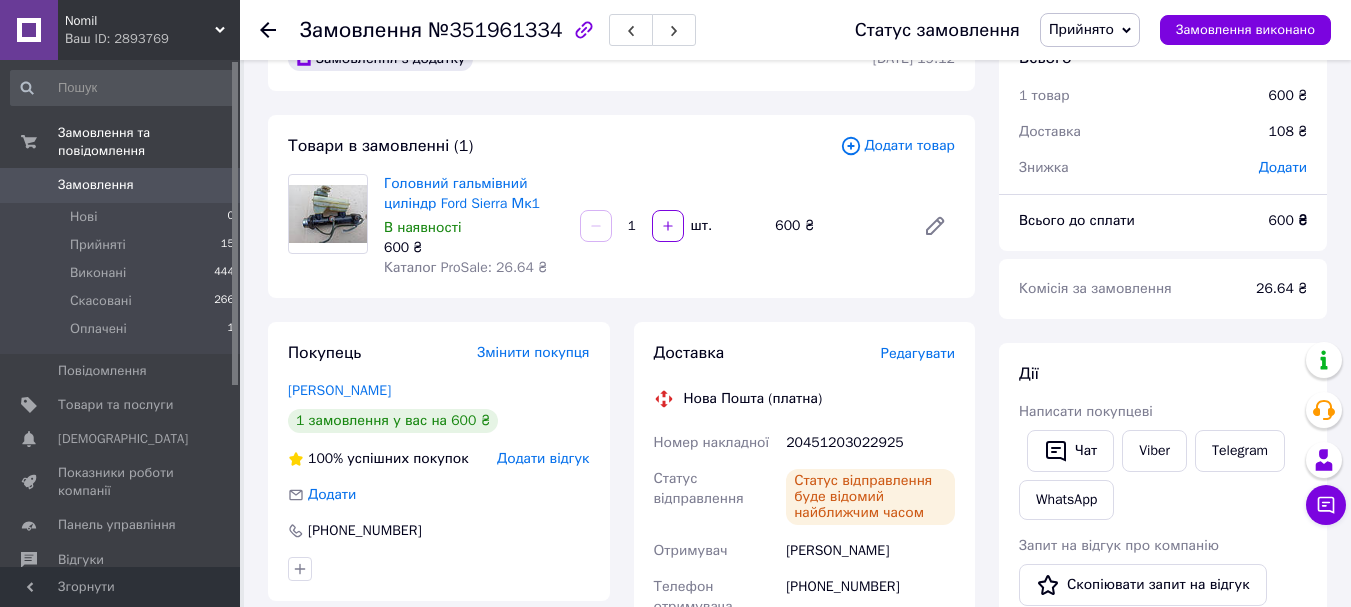 scroll, scrollTop: 50, scrollLeft: 0, axis: vertical 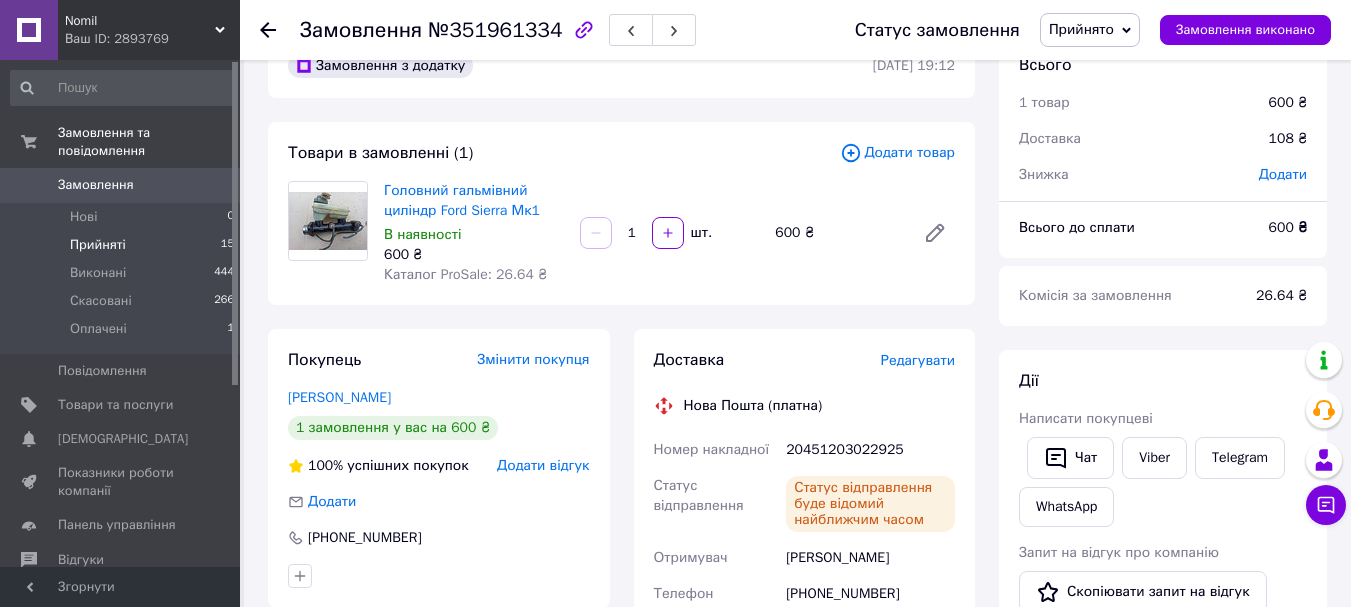 click on "Прийняті 15" at bounding box center (123, 245) 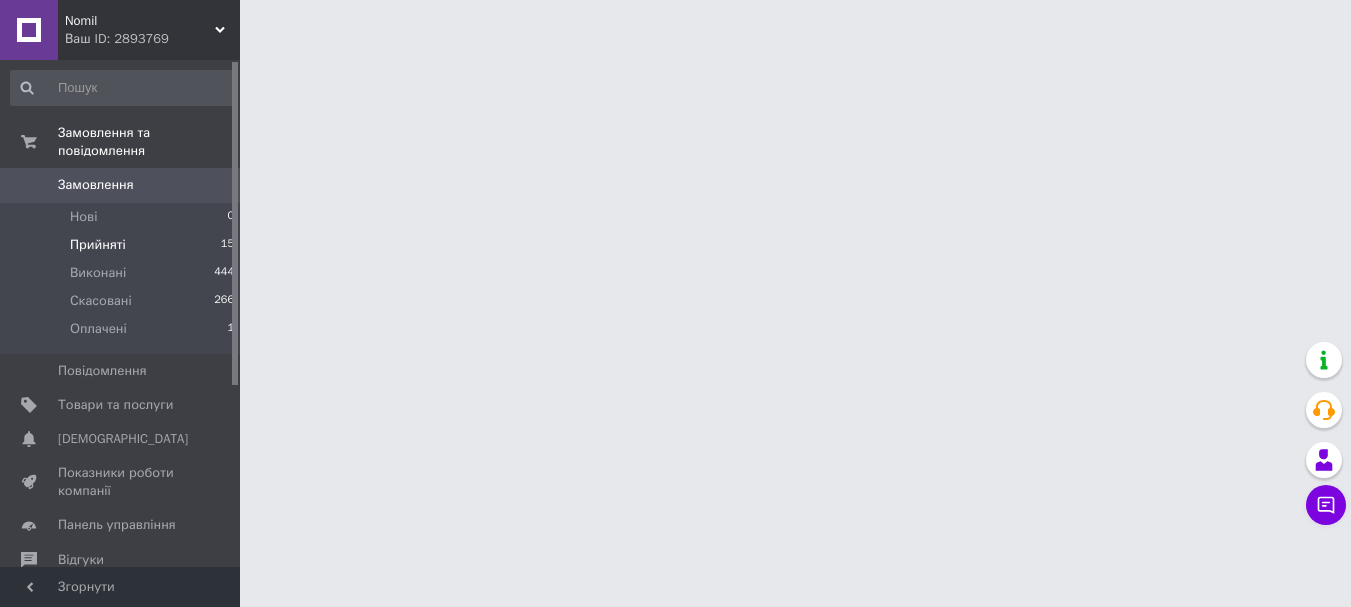 scroll, scrollTop: 0, scrollLeft: 0, axis: both 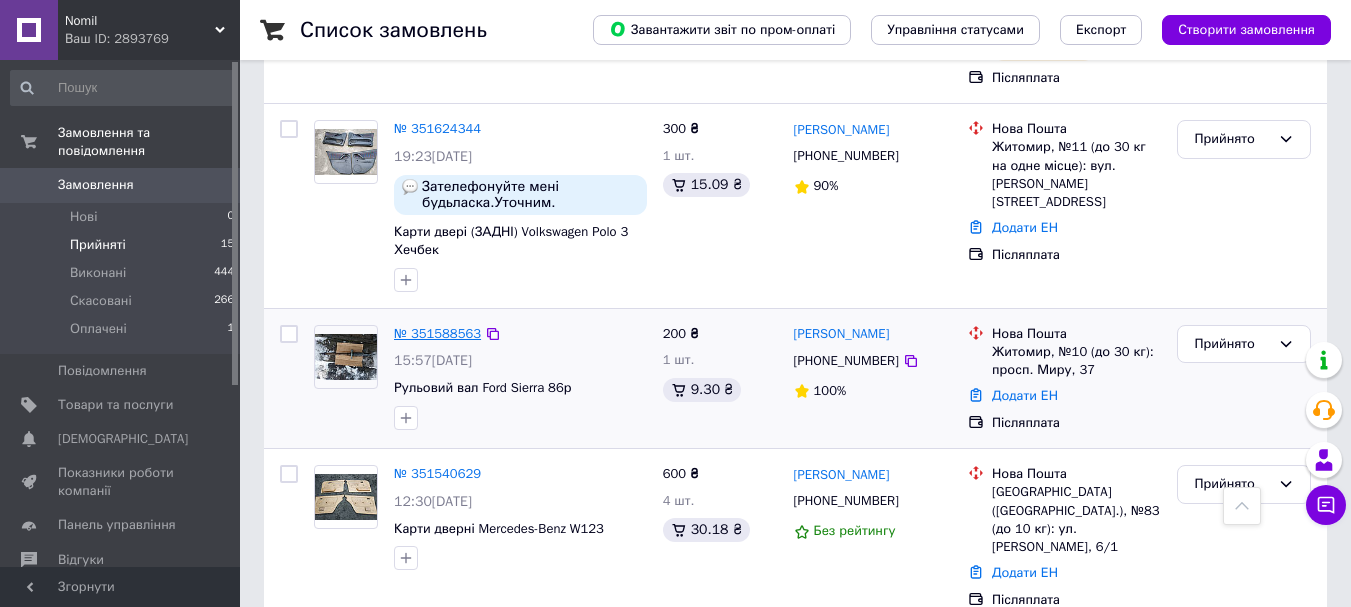 click on "№ 351588563" at bounding box center [437, 333] 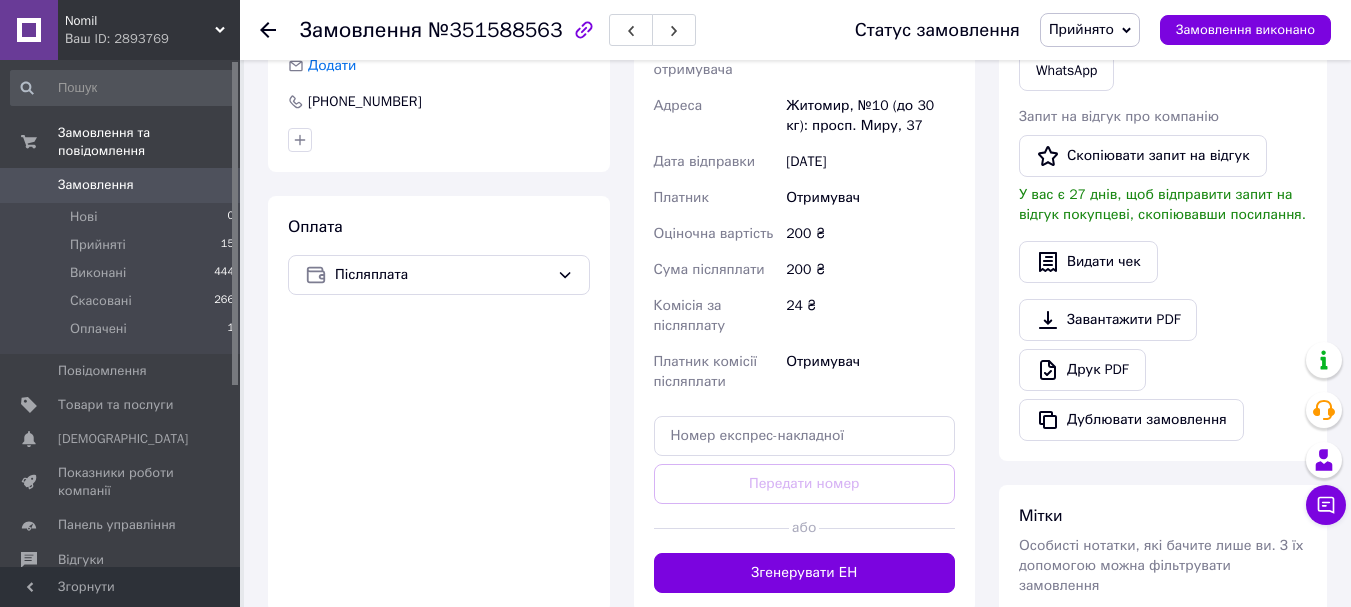 scroll, scrollTop: 530, scrollLeft: 0, axis: vertical 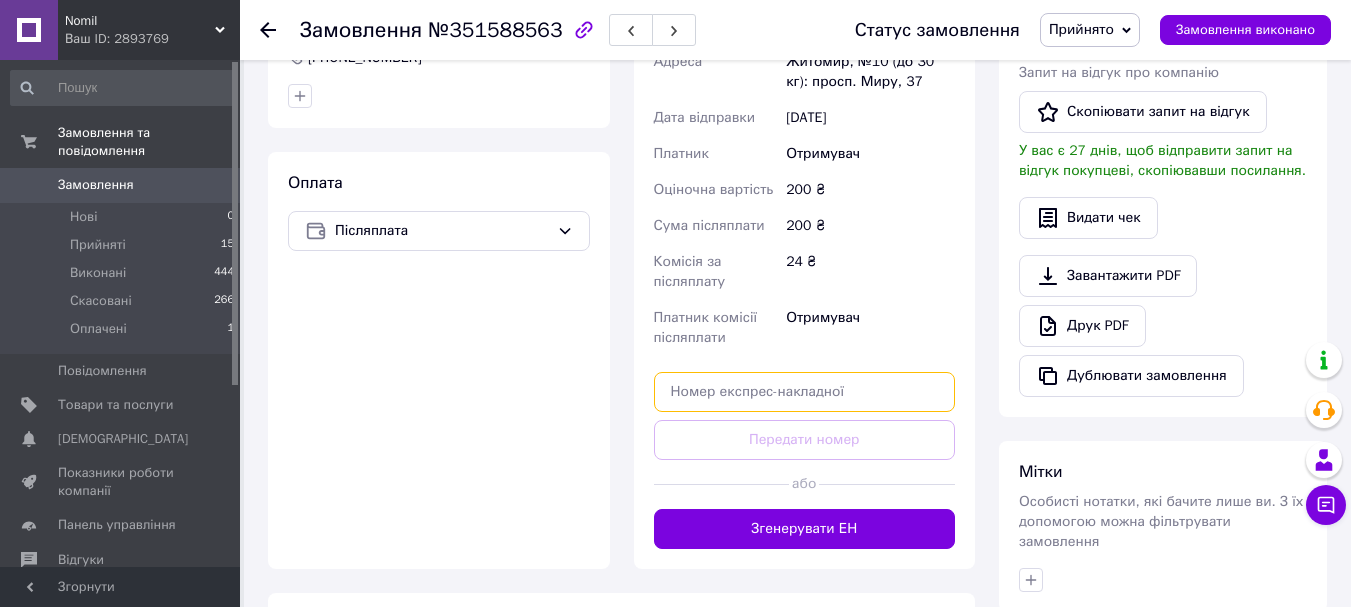 click at bounding box center (805, 392) 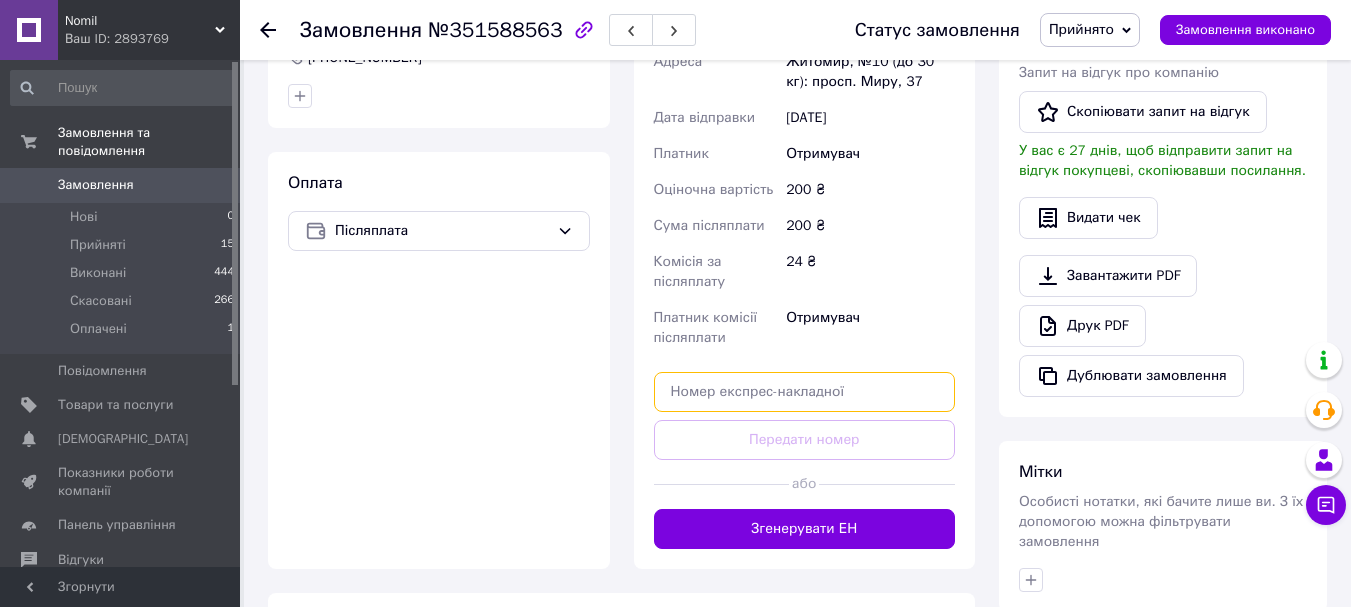 paste on "20451203031216" 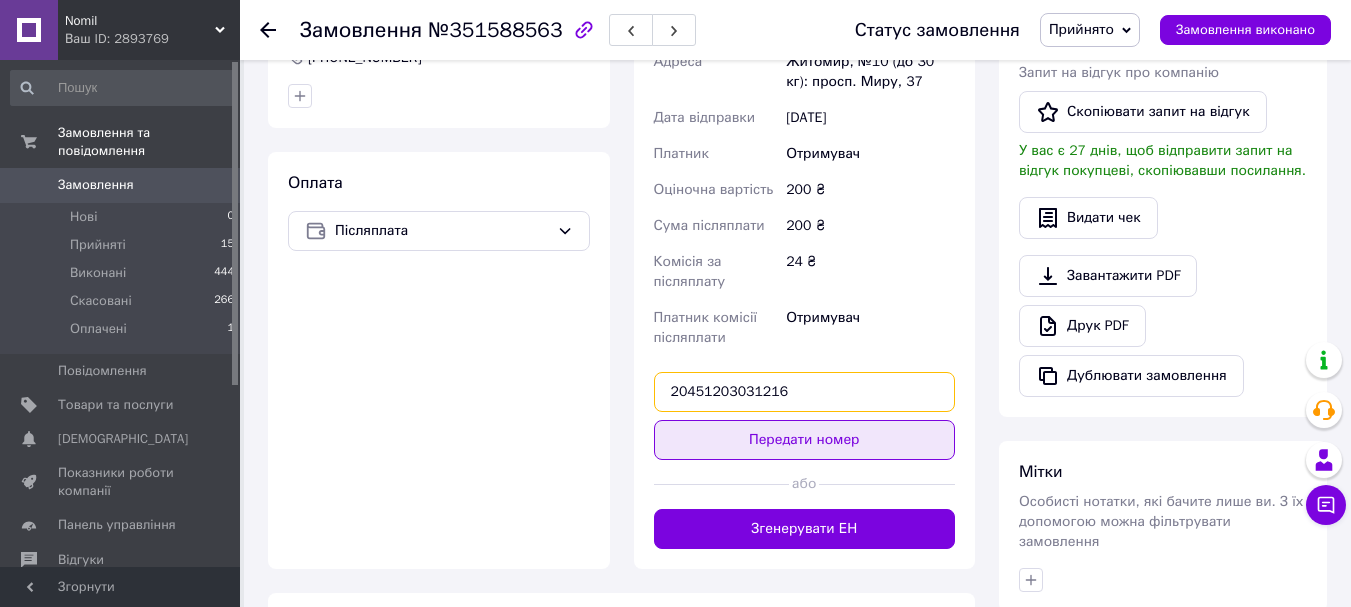 type on "20451203031216" 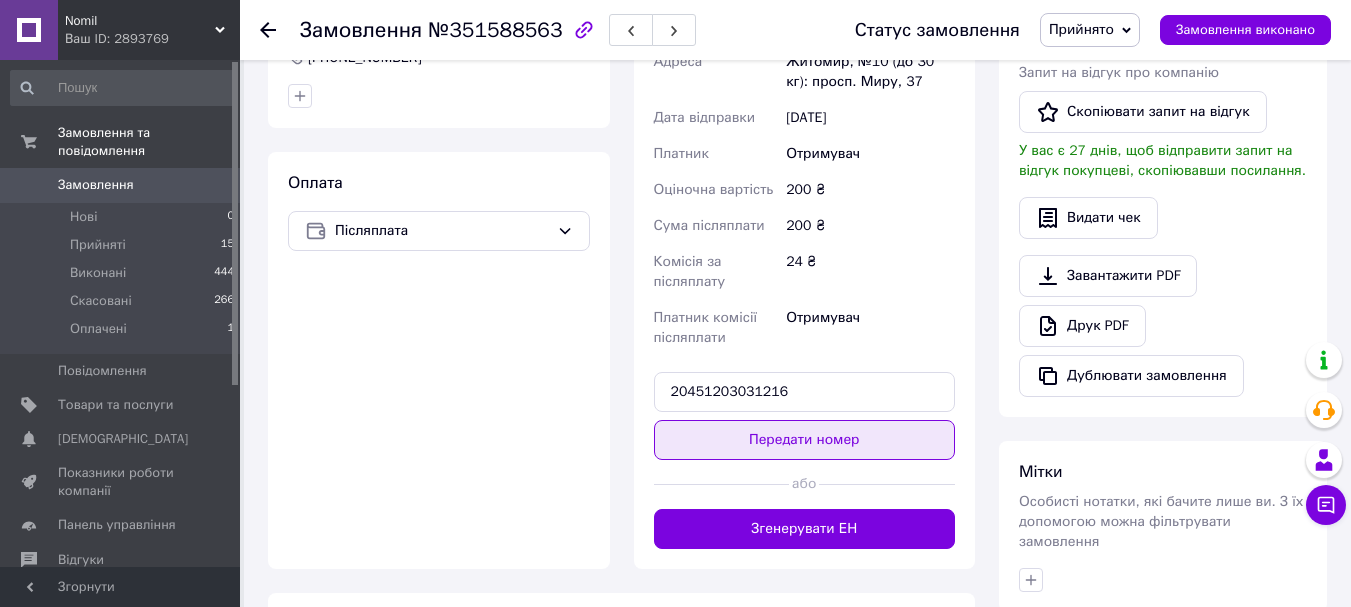 click on "Передати номер" at bounding box center [805, 440] 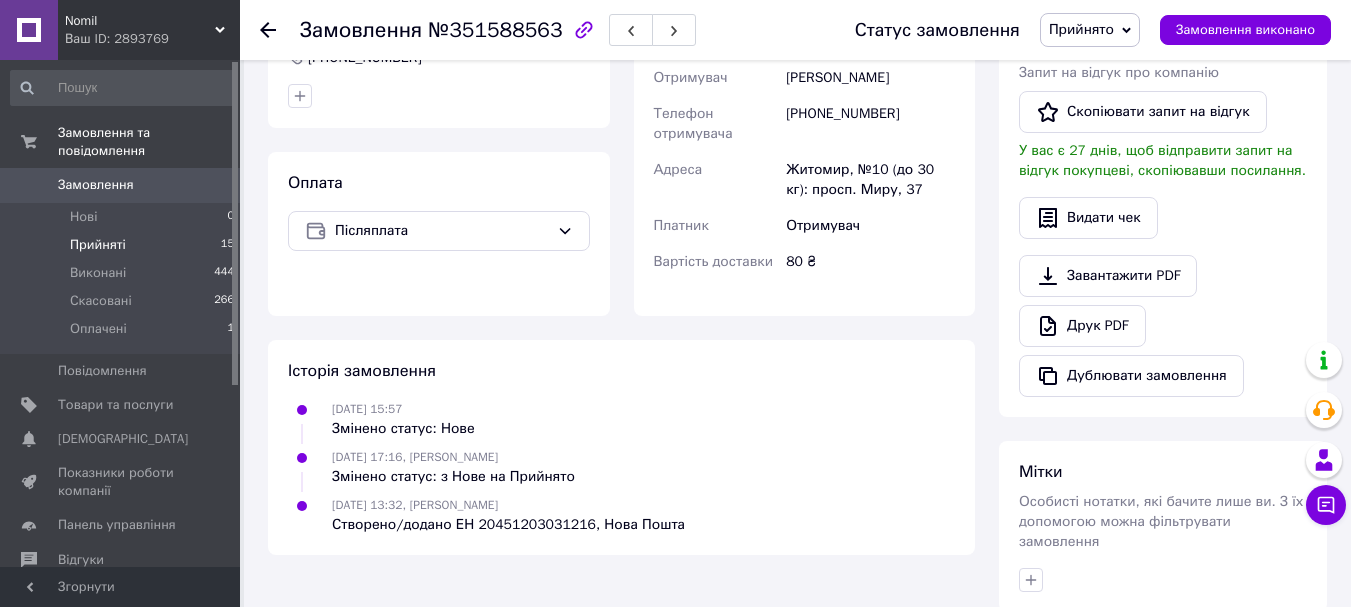 click on "Прийняті" at bounding box center [98, 245] 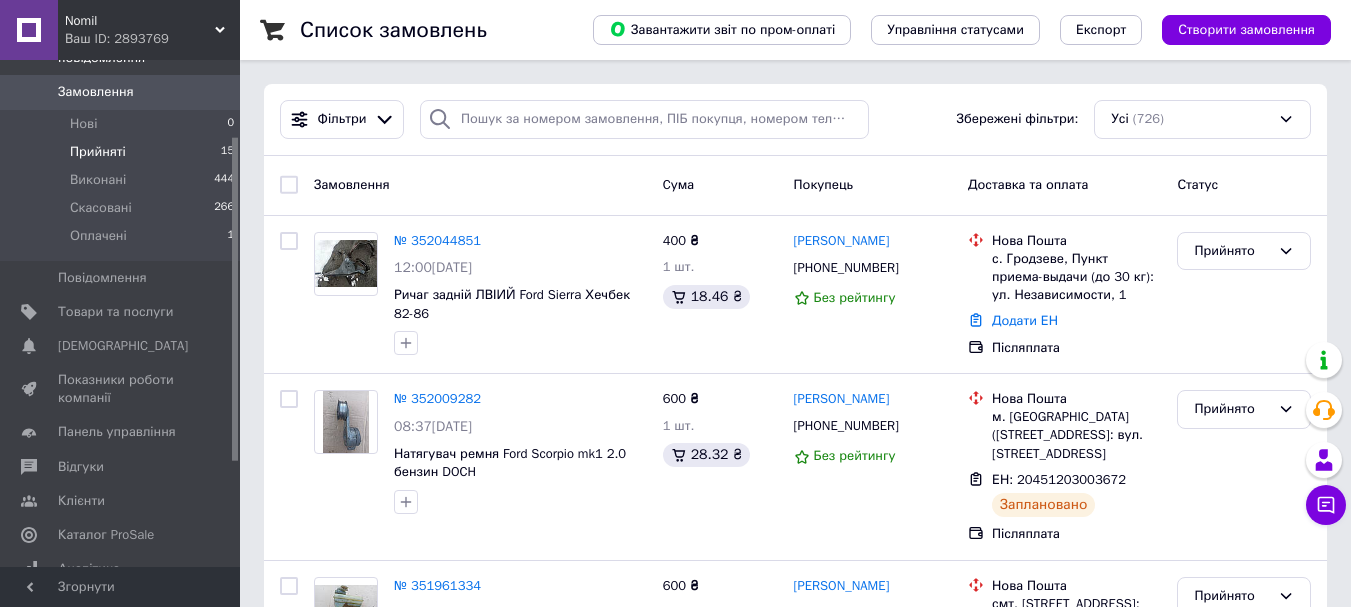 scroll, scrollTop: 153, scrollLeft: 0, axis: vertical 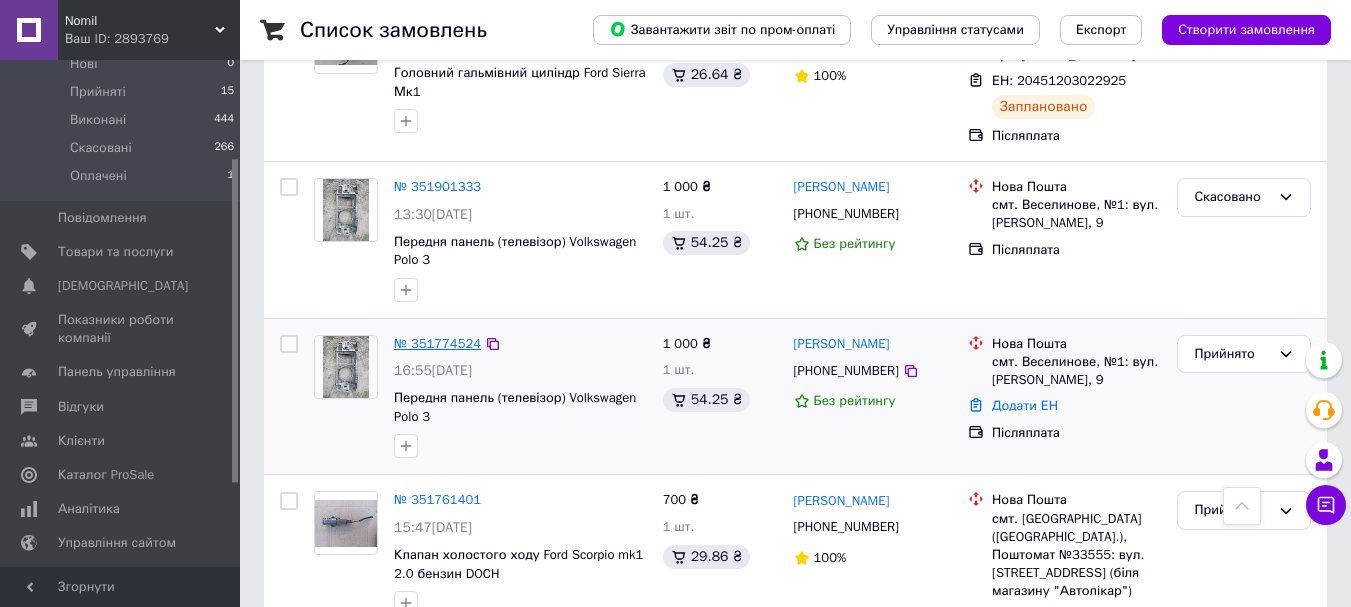 click on "№ 351774524" at bounding box center (437, 343) 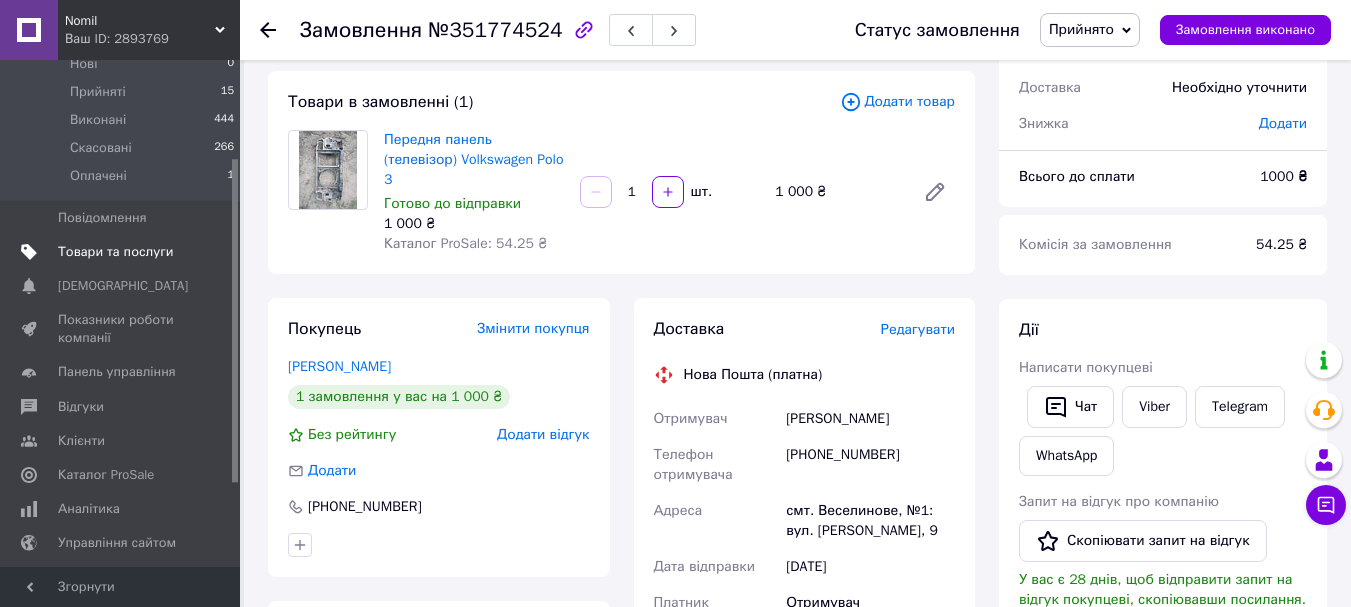 scroll, scrollTop: 80, scrollLeft: 0, axis: vertical 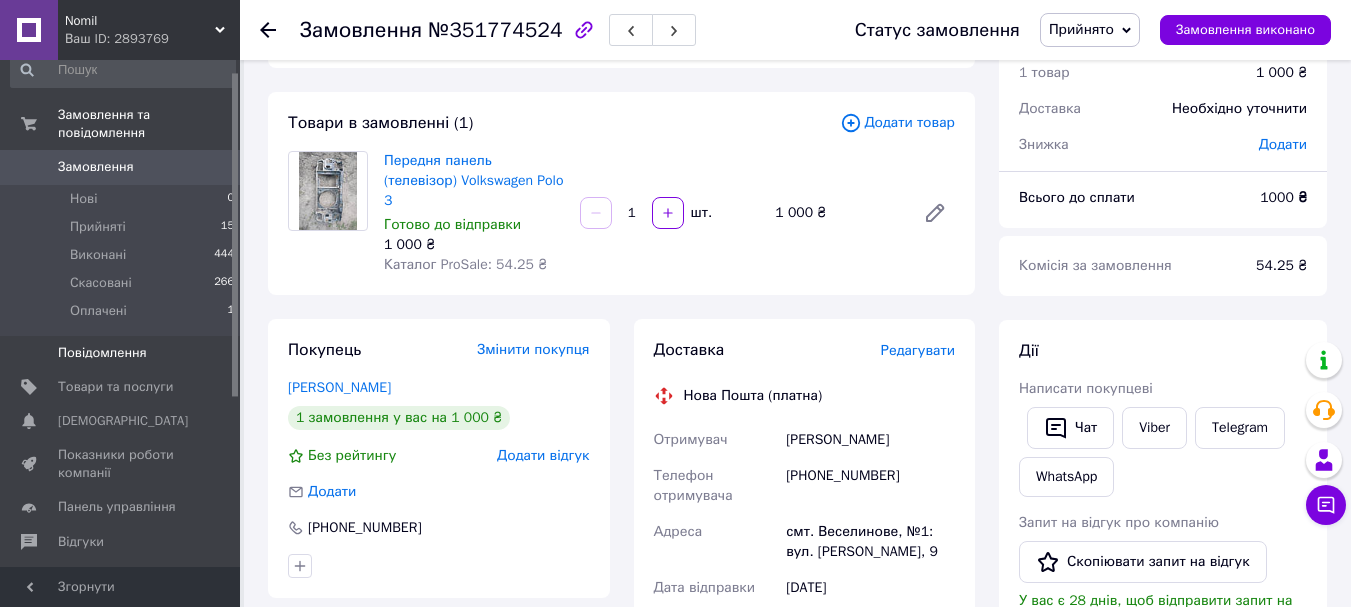 click on "Повідомлення 0" at bounding box center [123, 353] 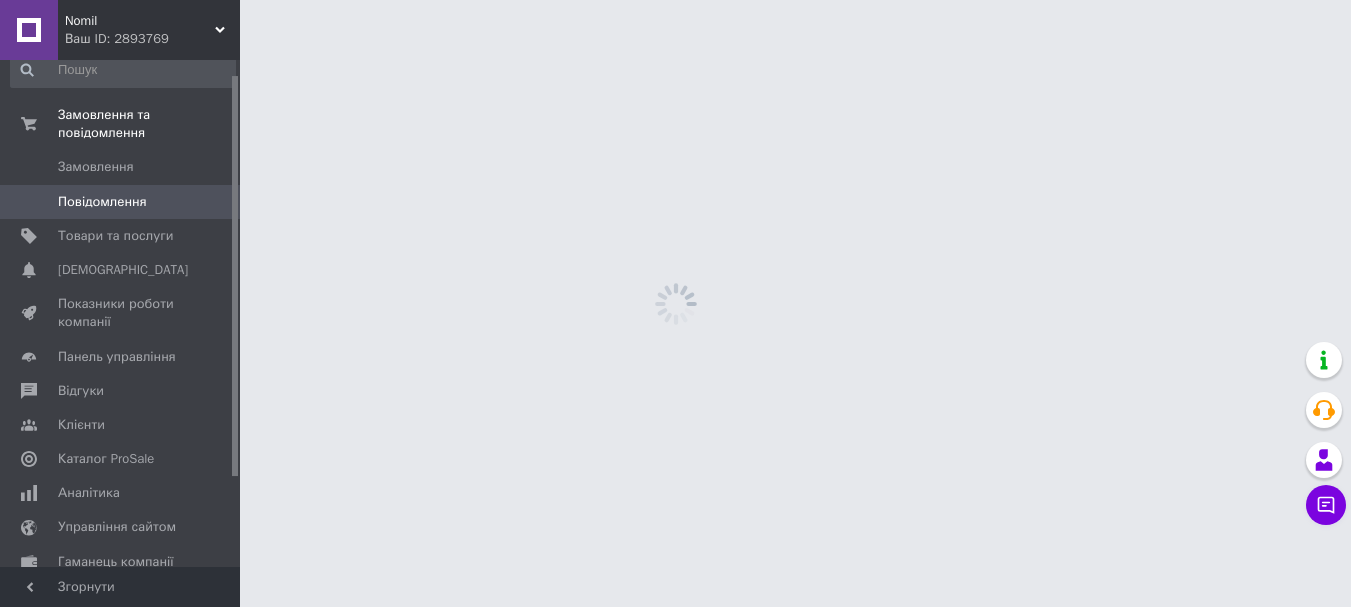 scroll, scrollTop: 0, scrollLeft: 0, axis: both 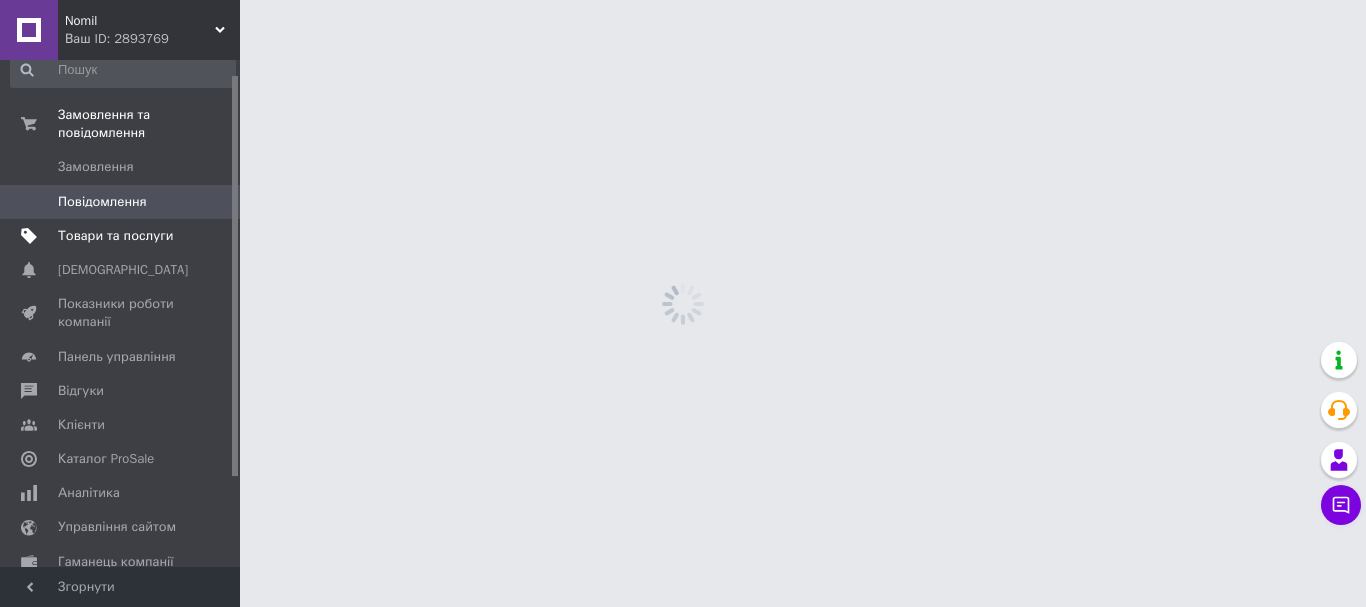 click on "Товари та послуги" at bounding box center (115, 236) 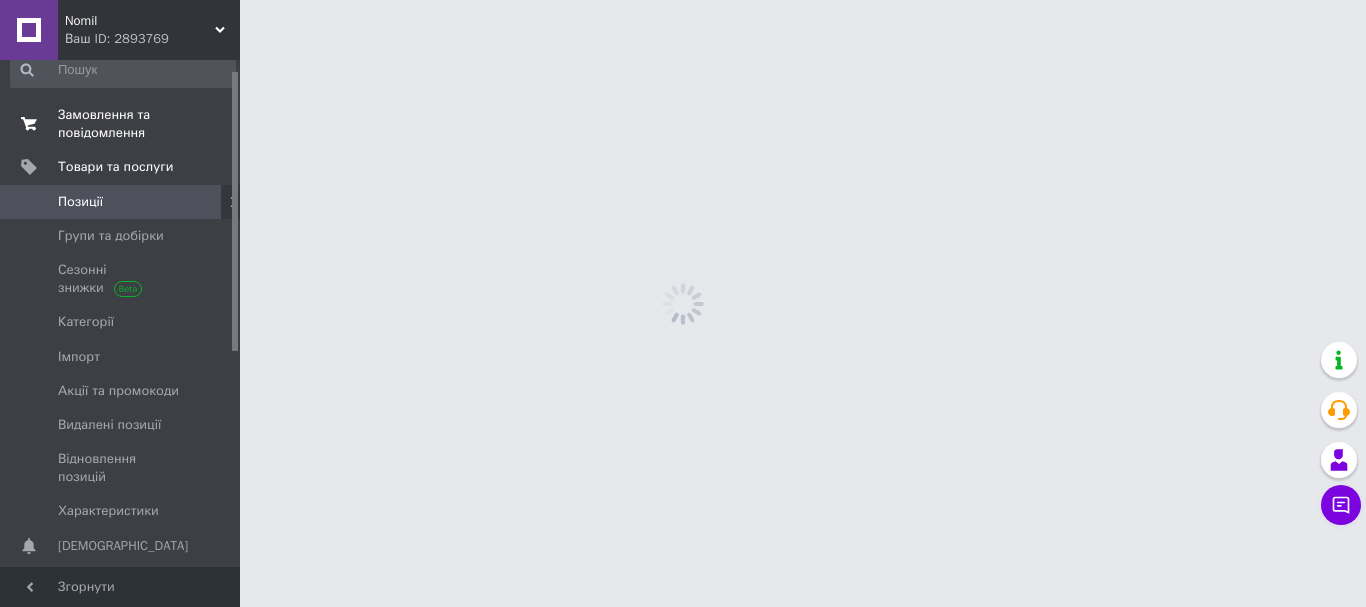 click on "Замовлення та повідомлення" at bounding box center [121, 124] 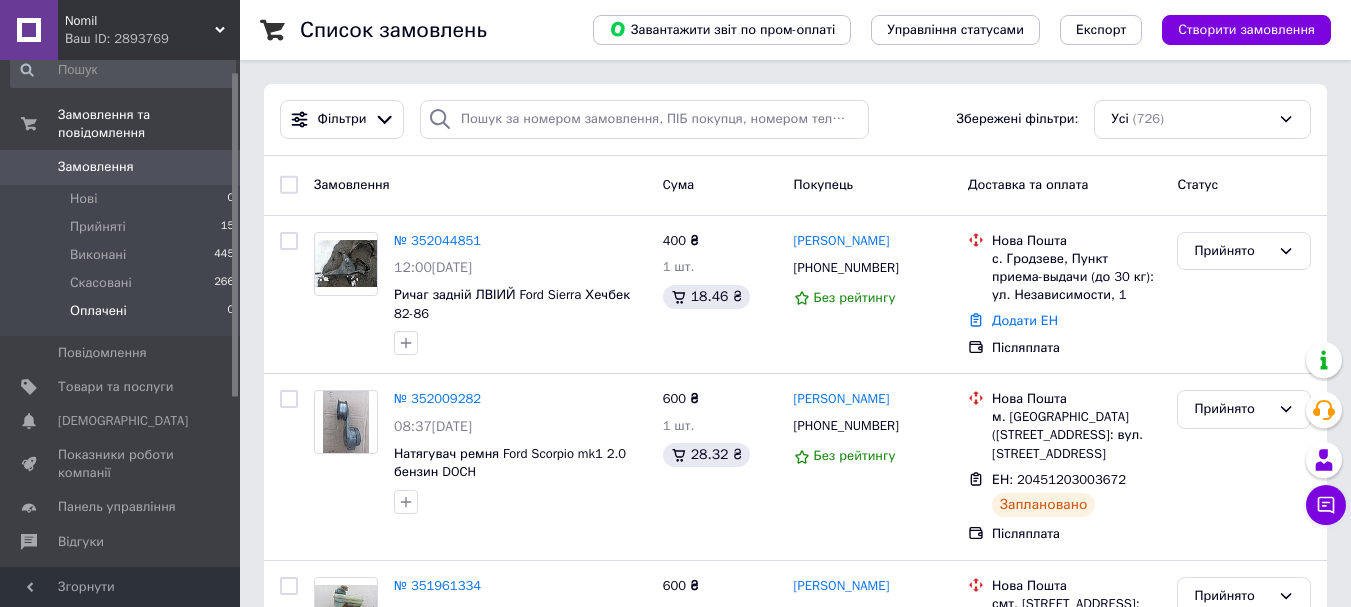 click on "Оплачені 0" at bounding box center [123, 316] 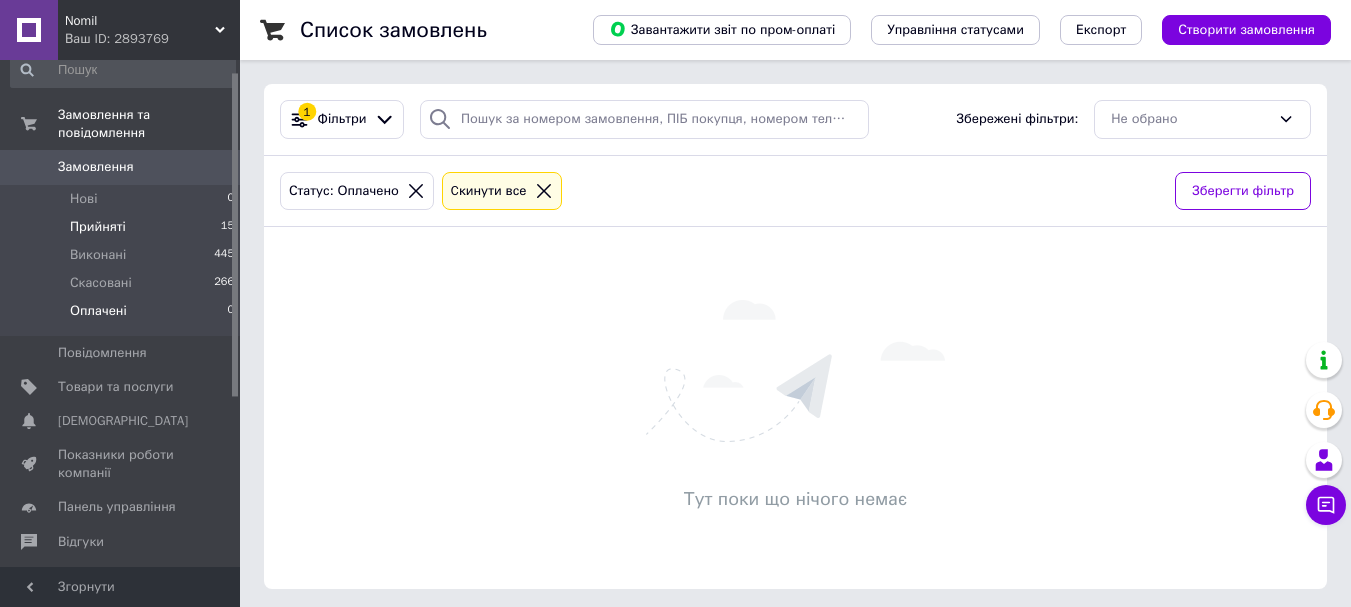 click on "Прийняті" at bounding box center (98, 227) 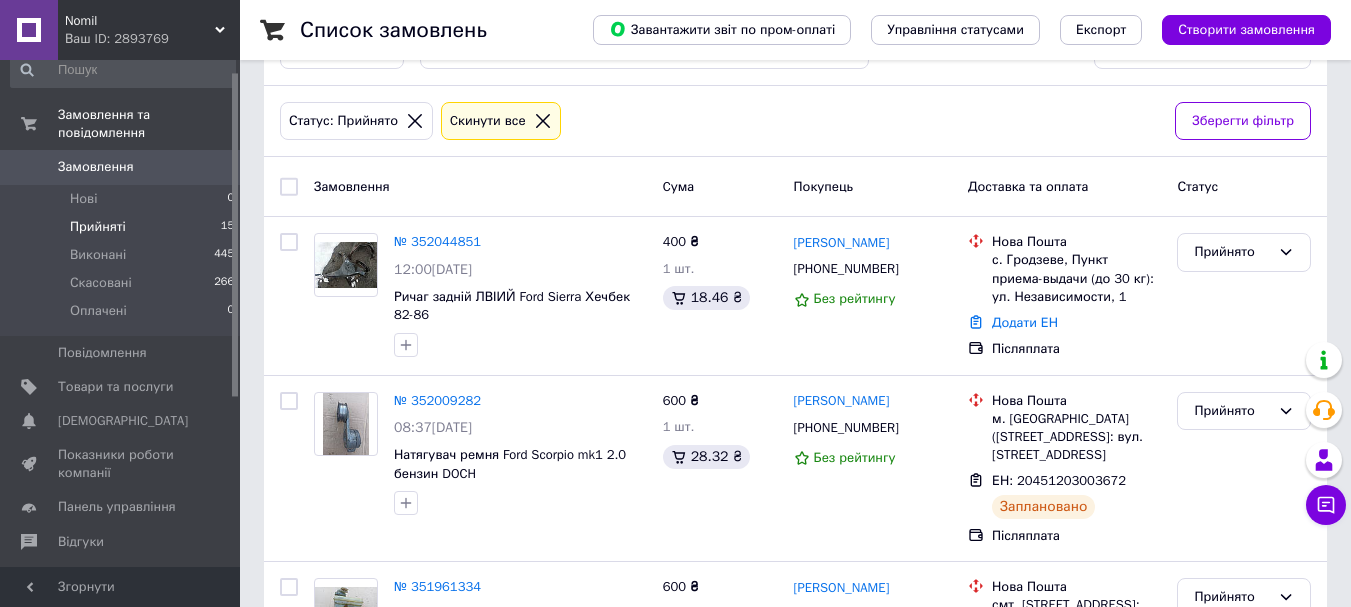 scroll, scrollTop: 0, scrollLeft: 0, axis: both 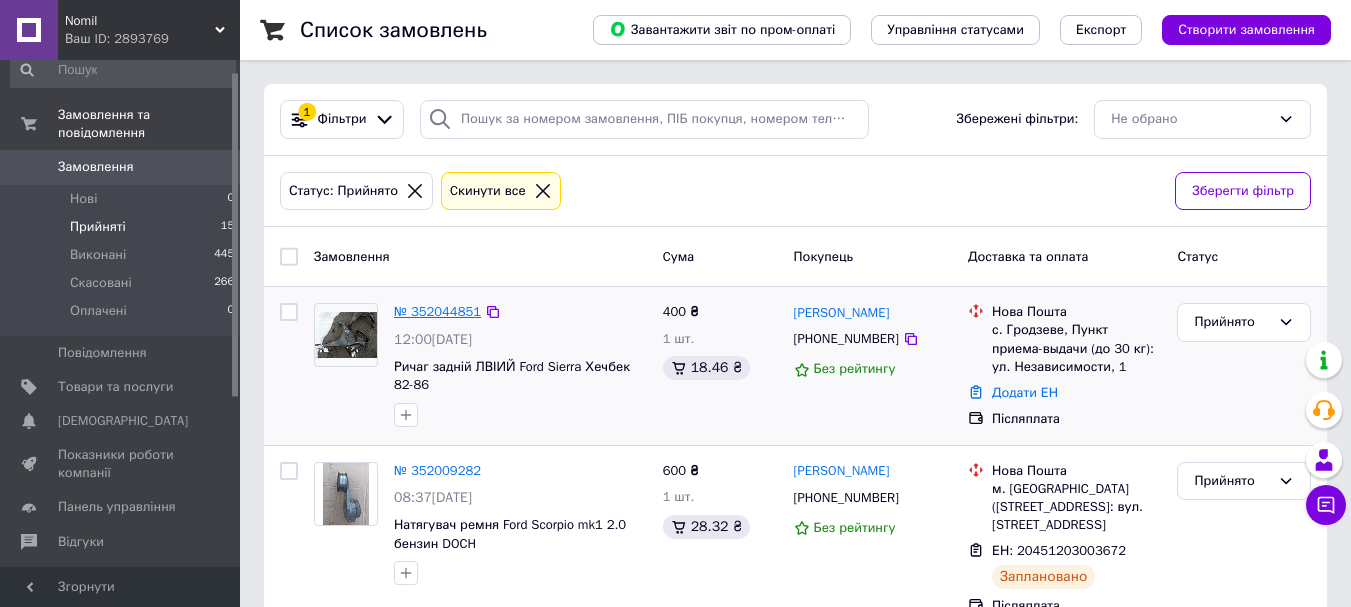 click on "№ 352044851" at bounding box center (437, 311) 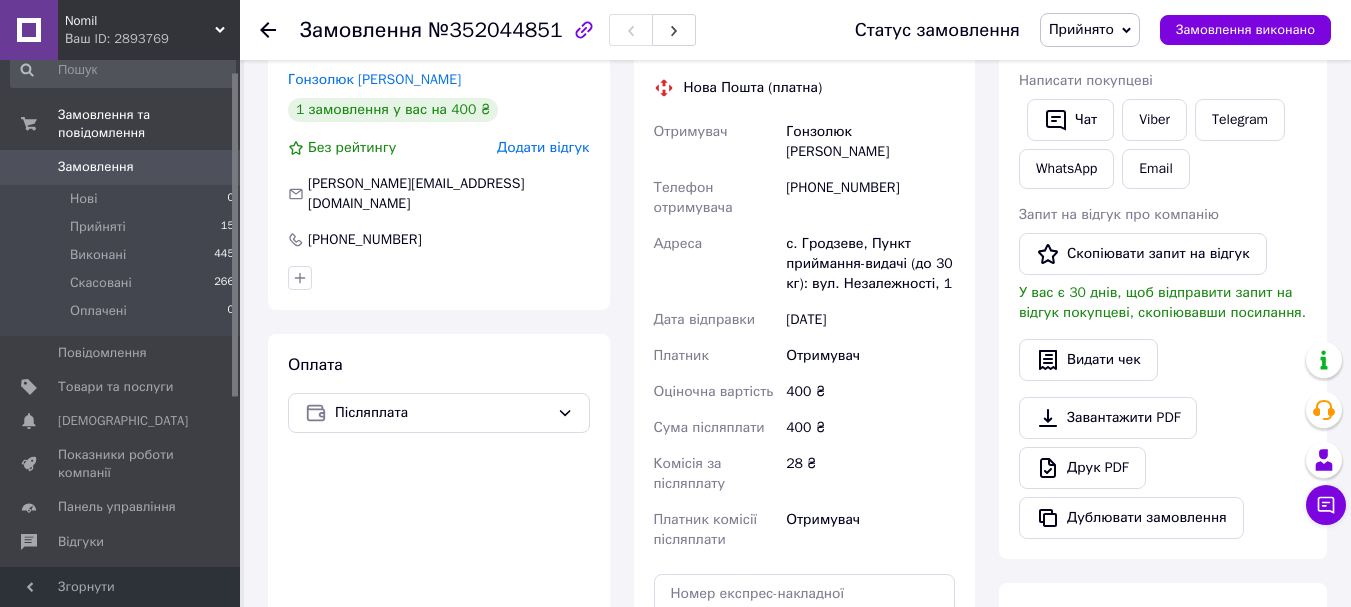 scroll, scrollTop: 415, scrollLeft: 0, axis: vertical 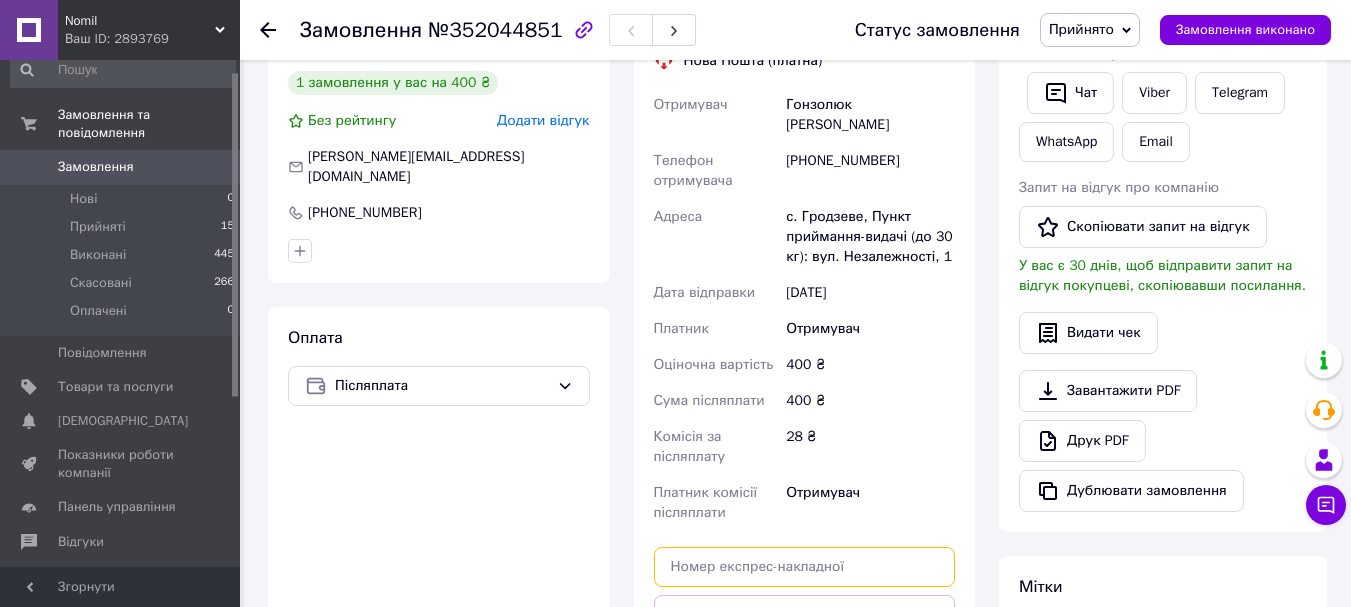 click at bounding box center (805, 567) 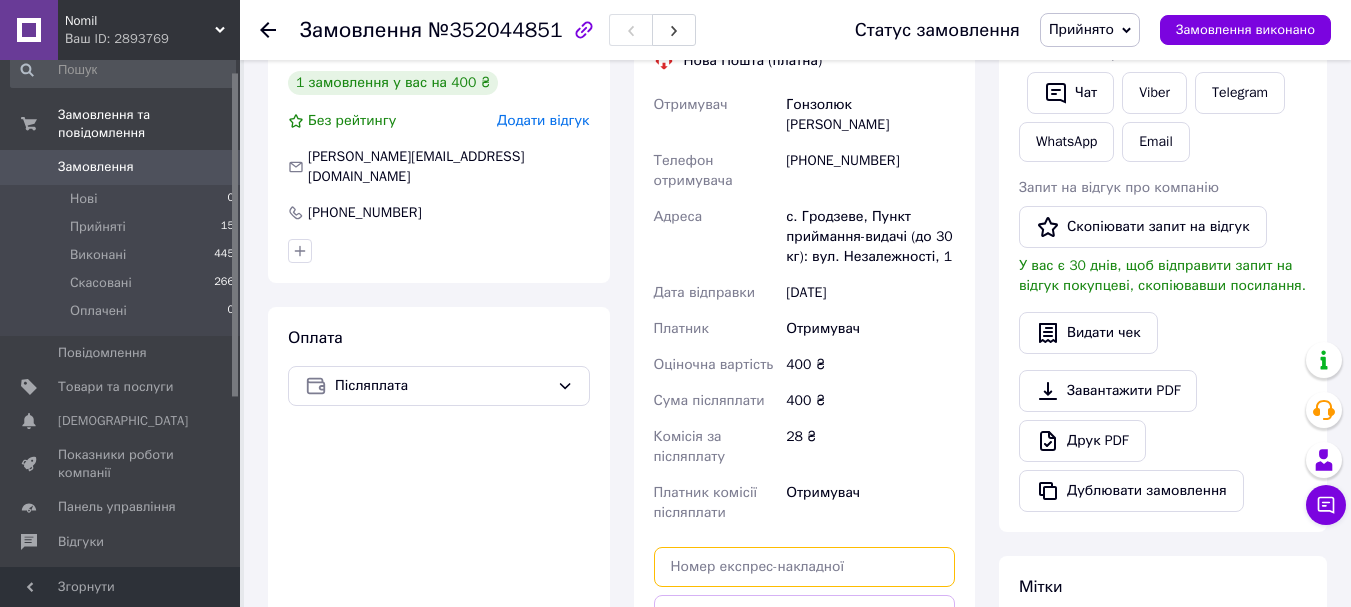 paste on "20451203081909" 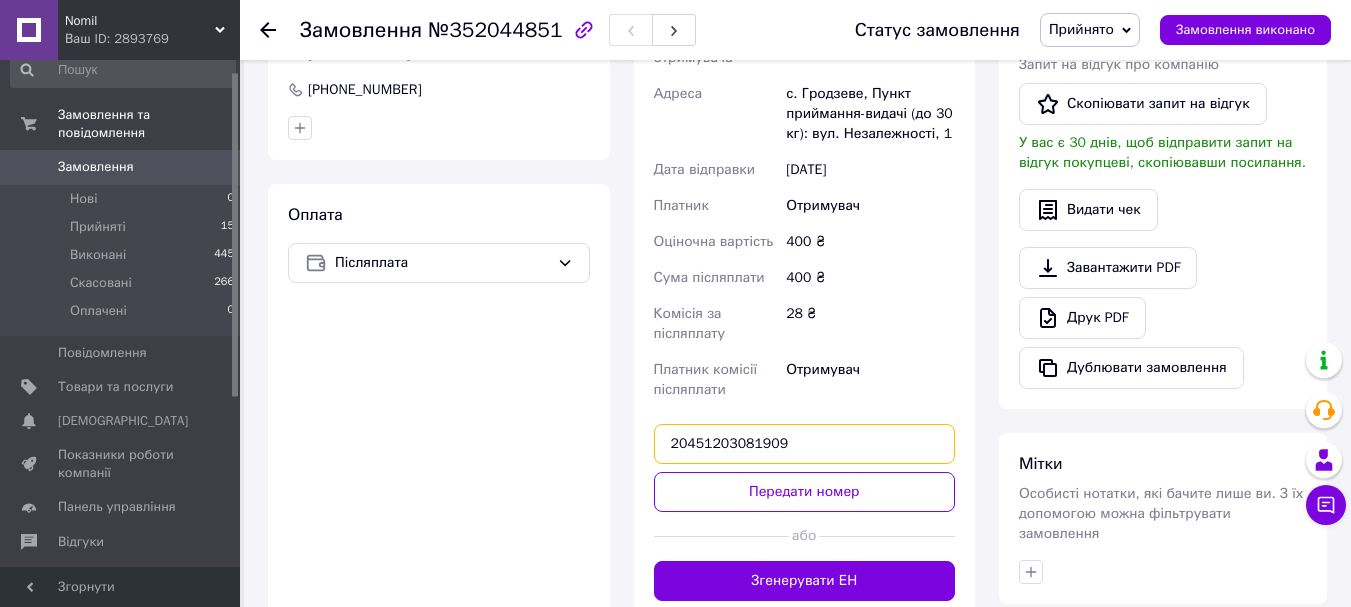 scroll, scrollTop: 539, scrollLeft: 0, axis: vertical 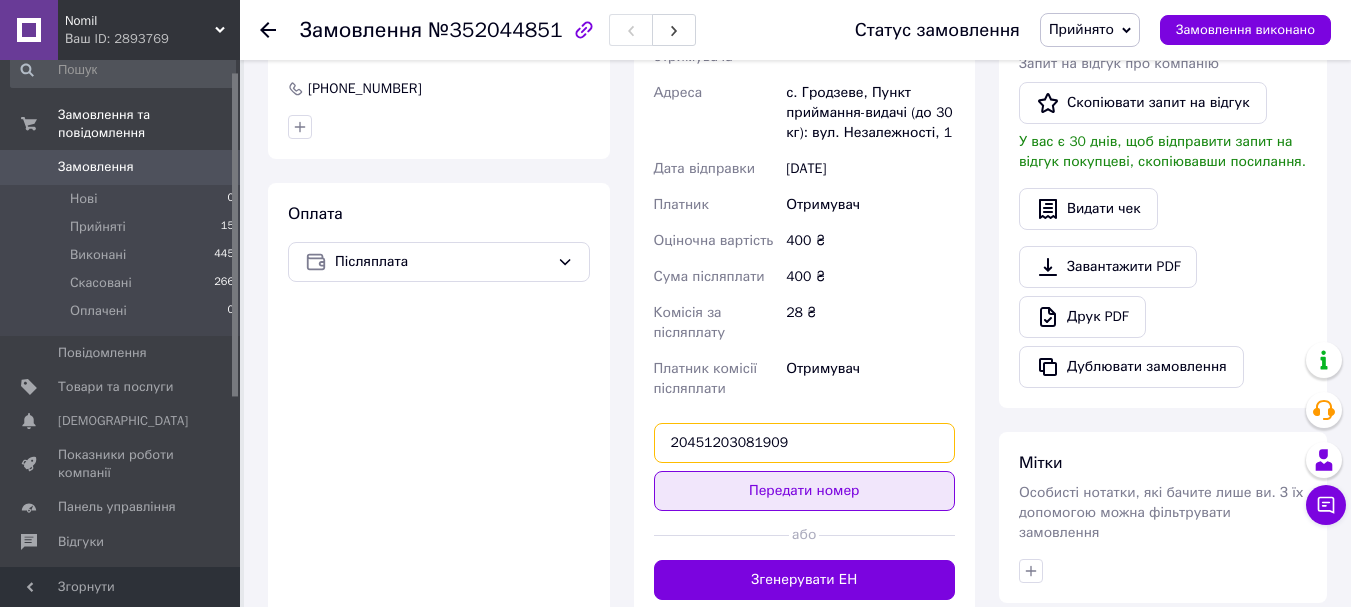 type on "20451203081909" 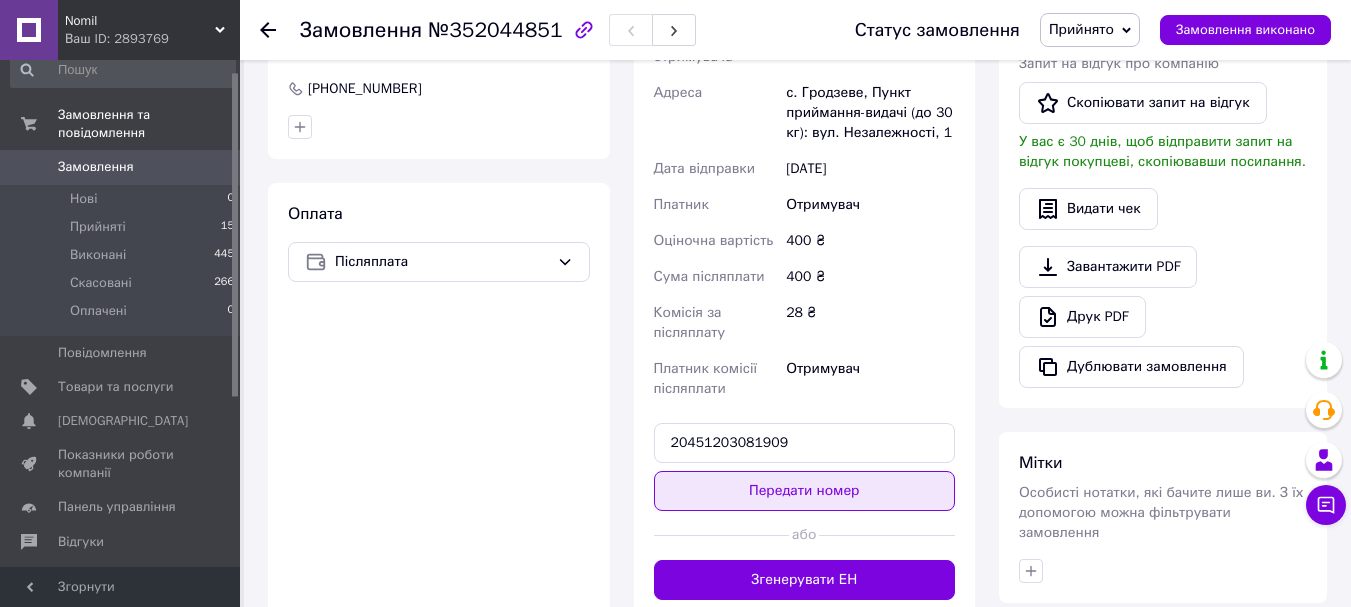 click on "Передати номер" at bounding box center (805, 491) 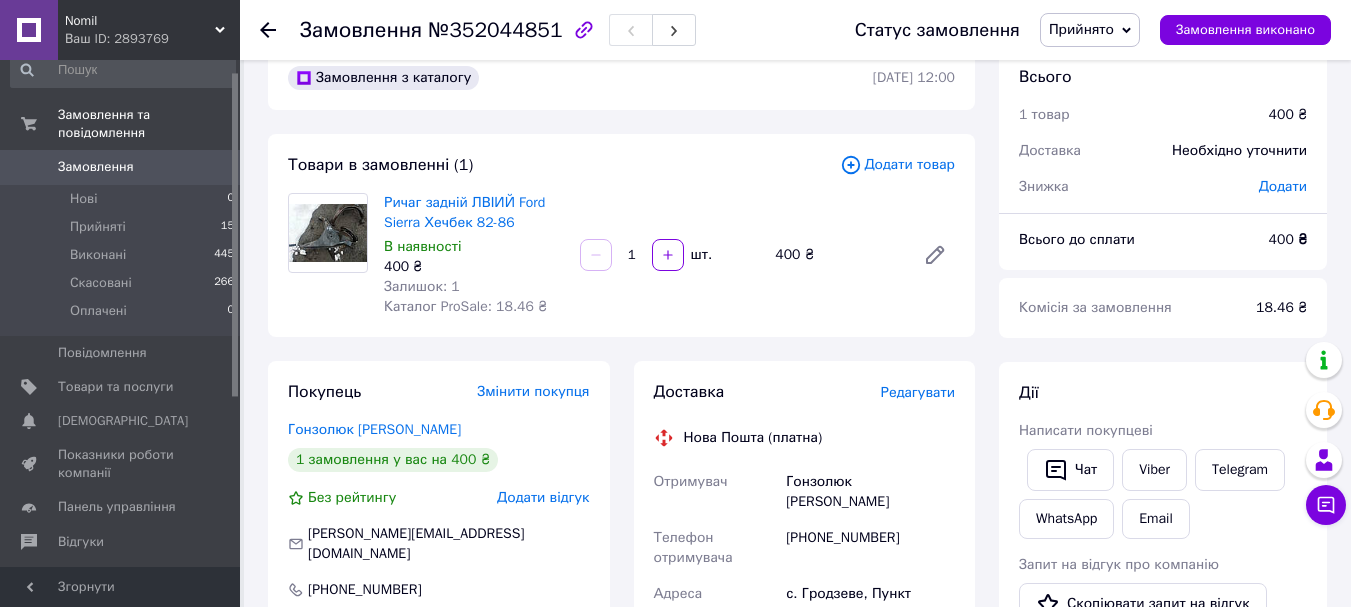 scroll, scrollTop: 10, scrollLeft: 0, axis: vertical 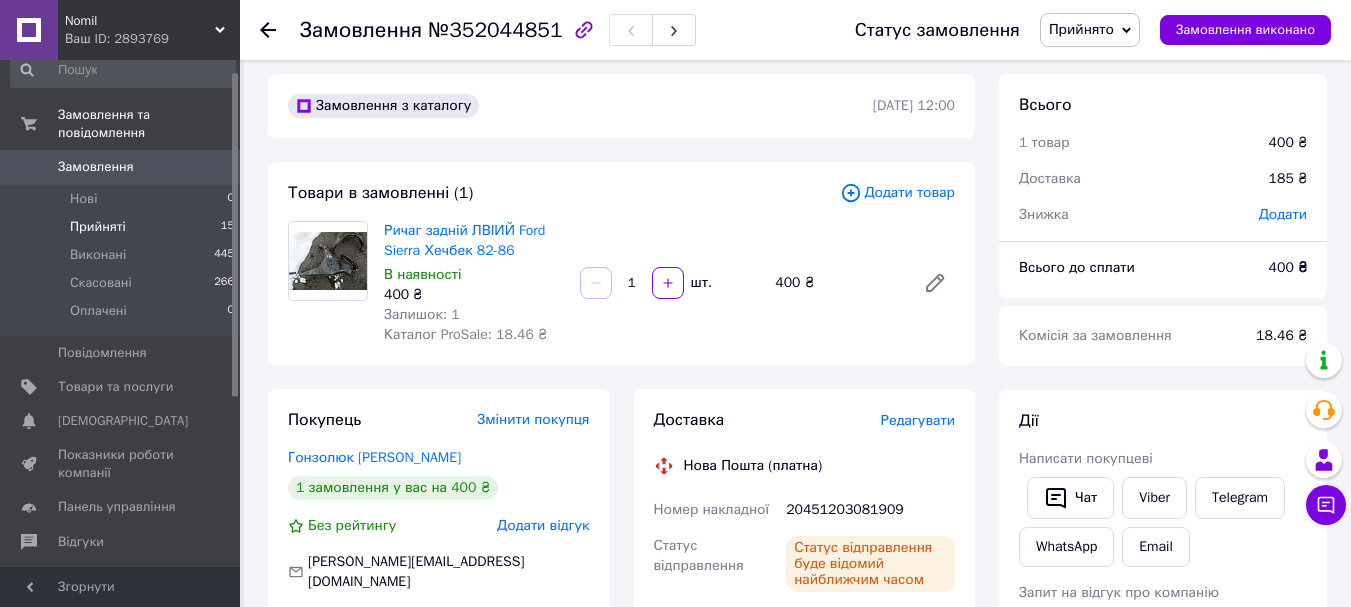 click on "Прийняті 15" at bounding box center (123, 227) 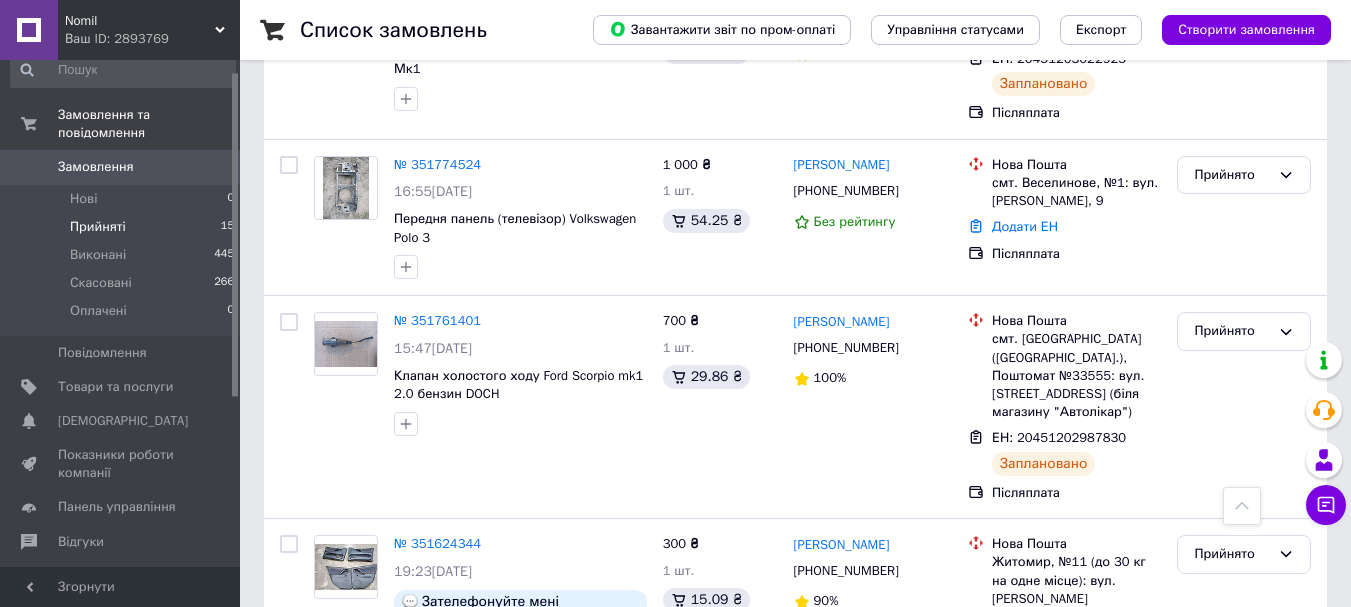 scroll, scrollTop: 696, scrollLeft: 0, axis: vertical 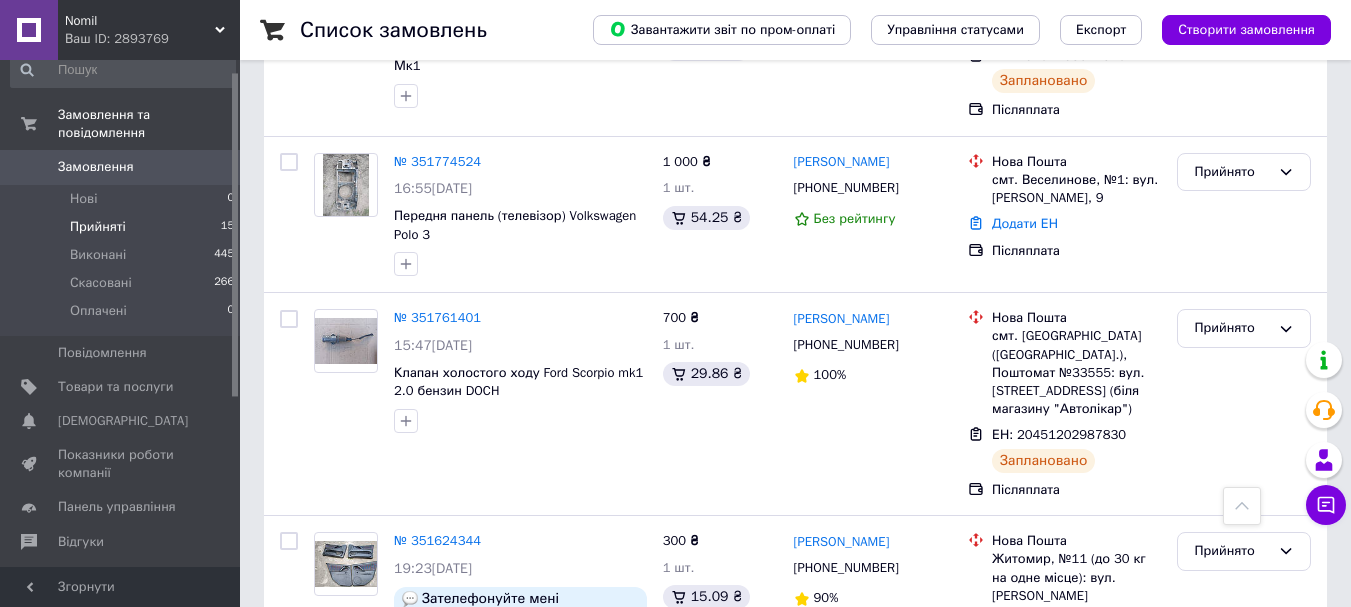 click on "Передня панель (телевізор) Volkswagen Polo 3" at bounding box center (520, 225) 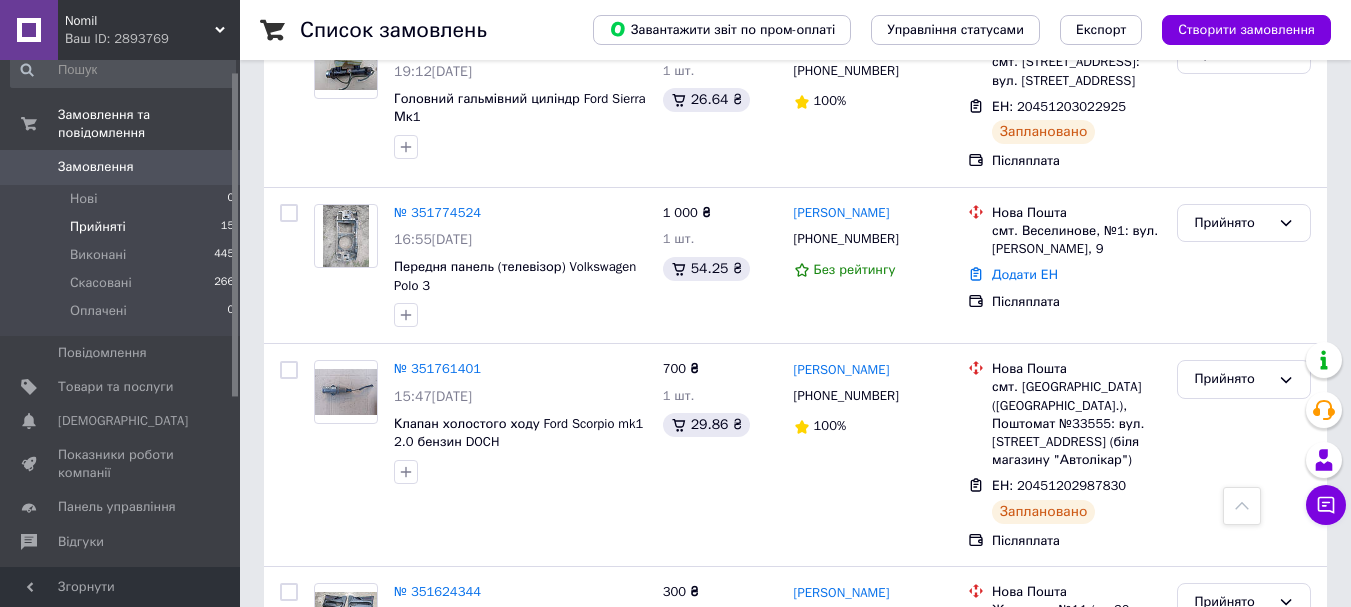 scroll, scrollTop: 633, scrollLeft: 0, axis: vertical 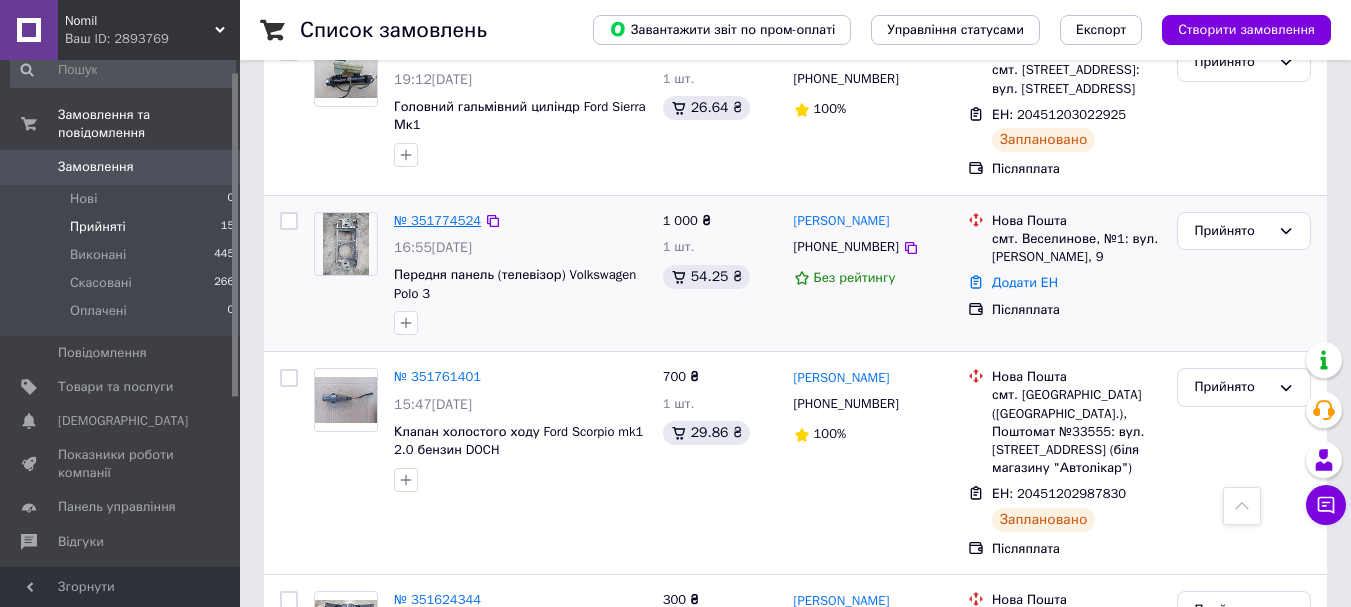 click on "№ 351774524" at bounding box center (437, 220) 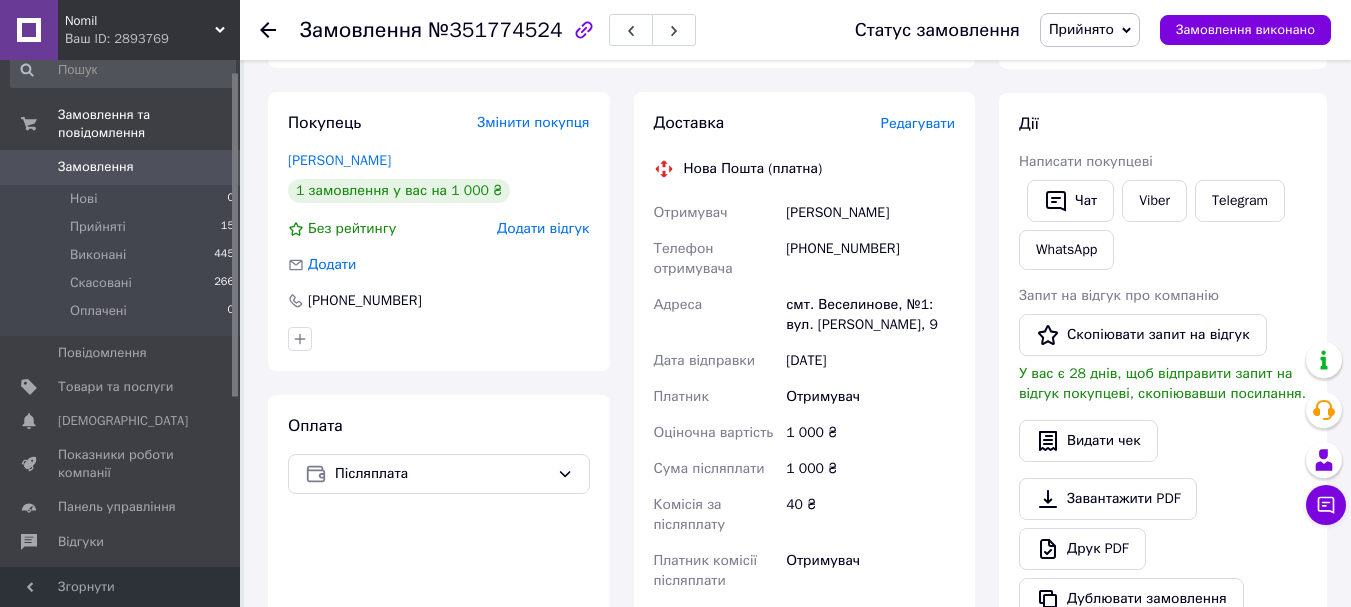 scroll, scrollTop: 633, scrollLeft: 0, axis: vertical 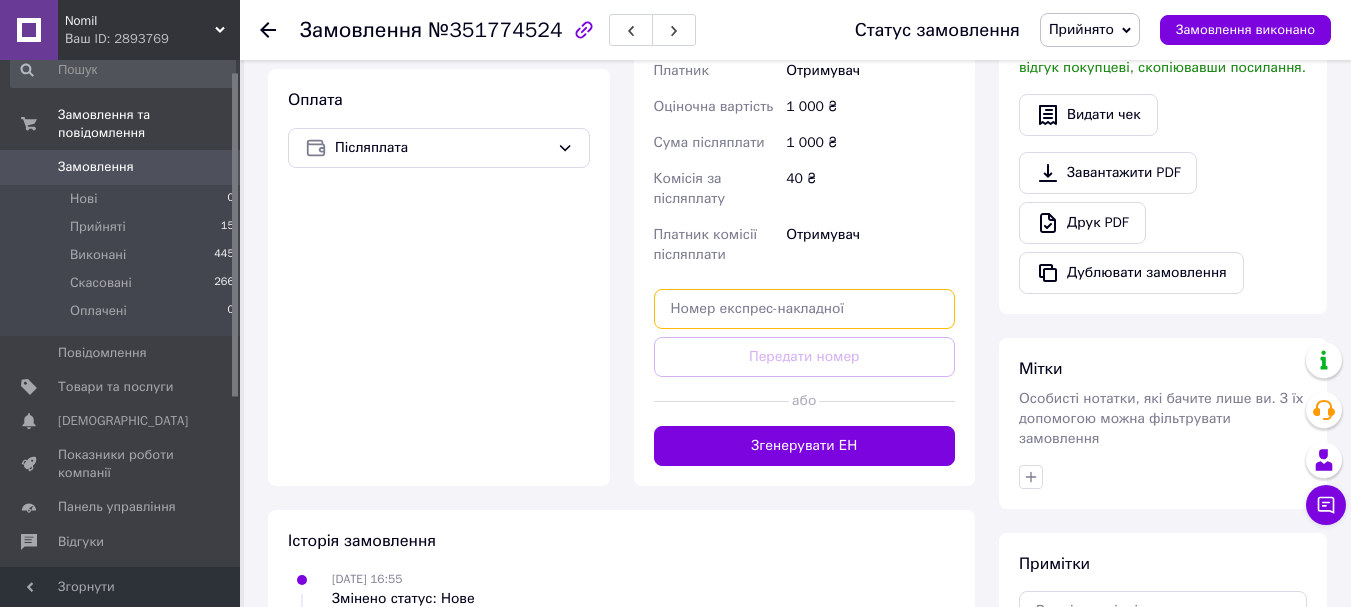 click at bounding box center (805, 309) 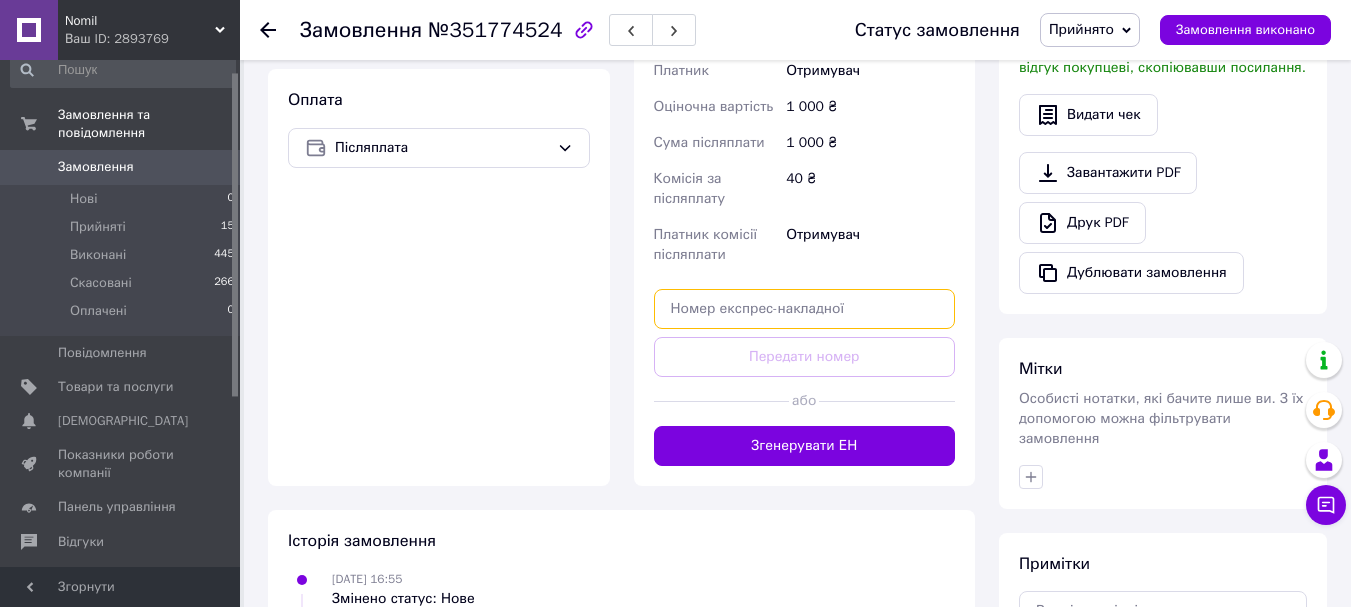 paste on "20451203040081" 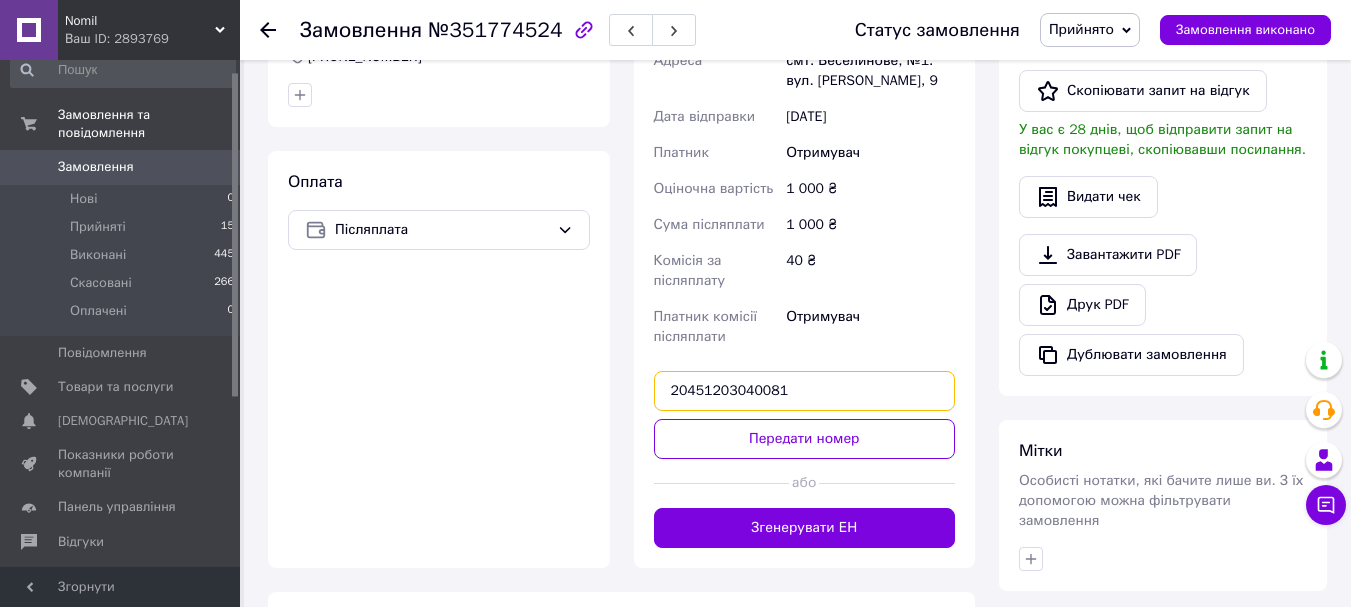 scroll, scrollTop: 569, scrollLeft: 0, axis: vertical 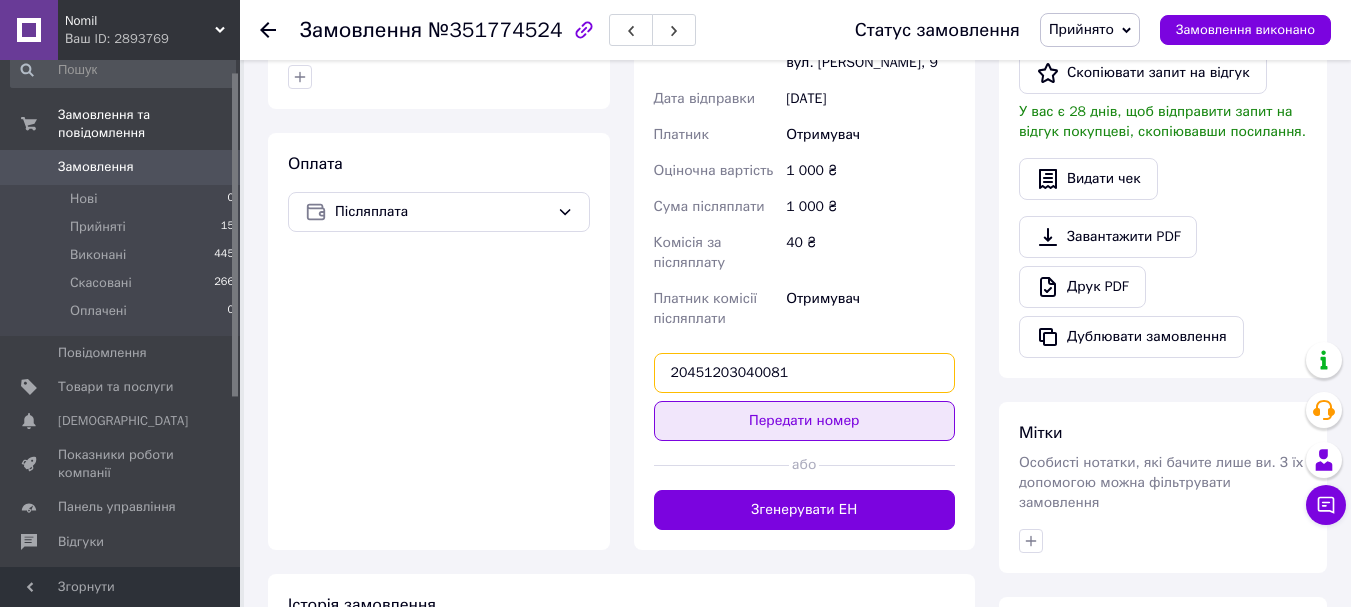 type on "20451203040081" 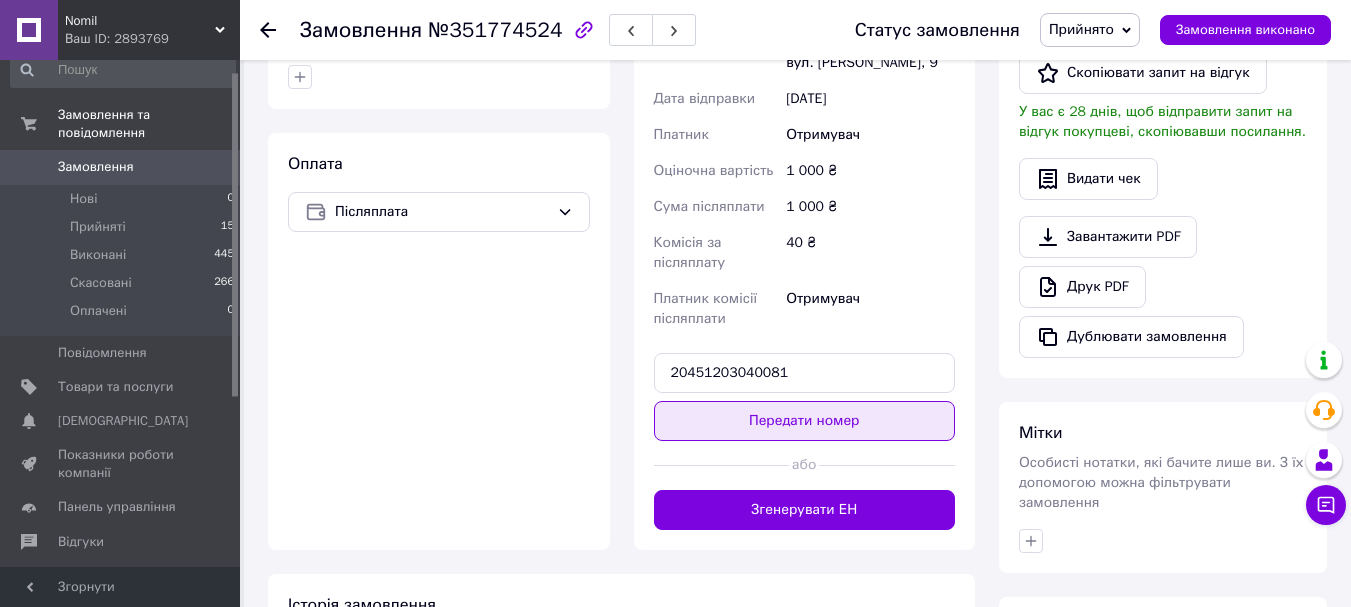click on "Передати номер" at bounding box center (805, 421) 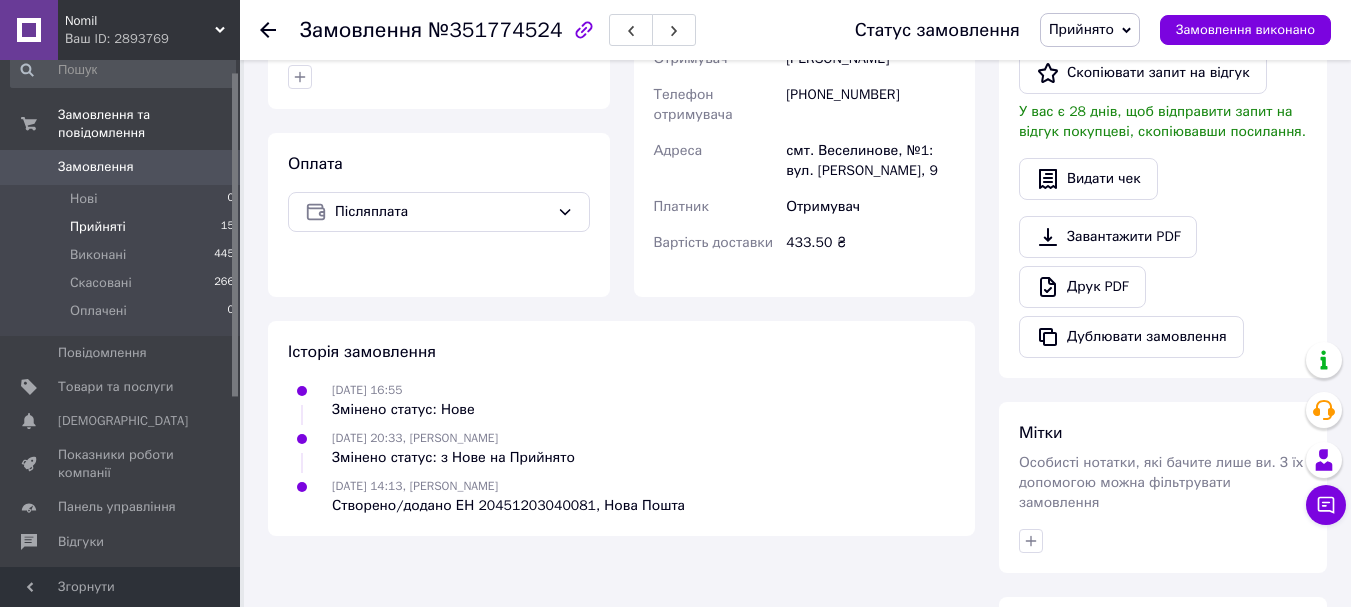 click on "Прийняті" at bounding box center (98, 227) 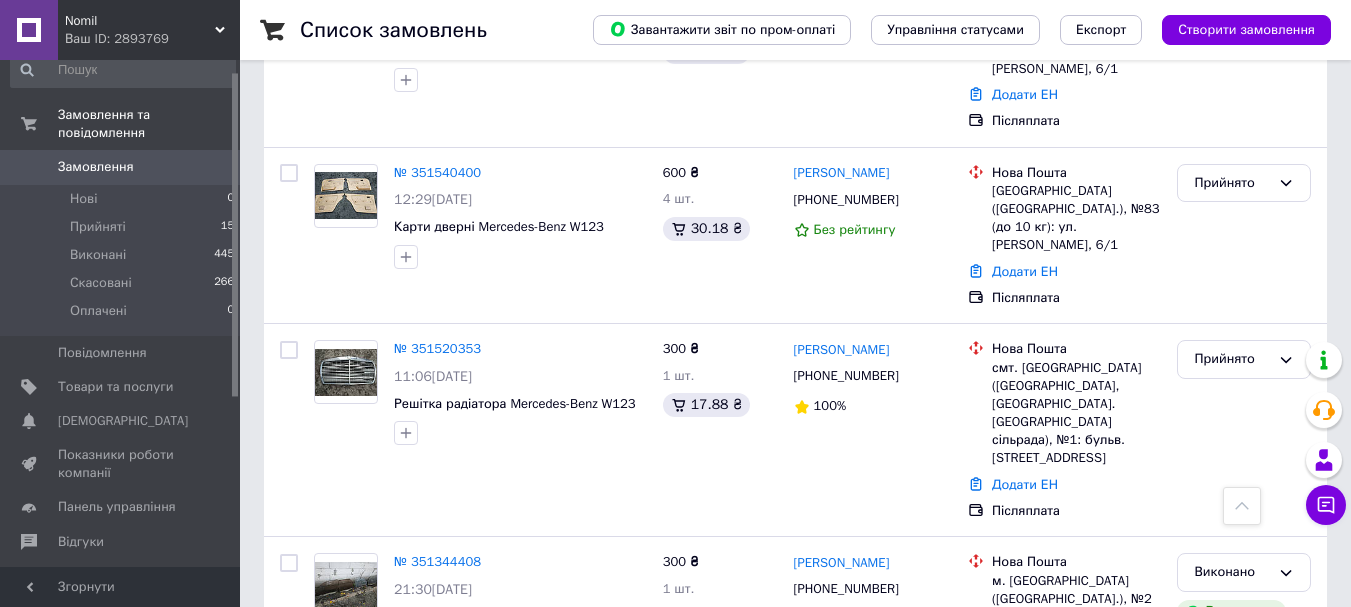 scroll, scrollTop: 1748, scrollLeft: 0, axis: vertical 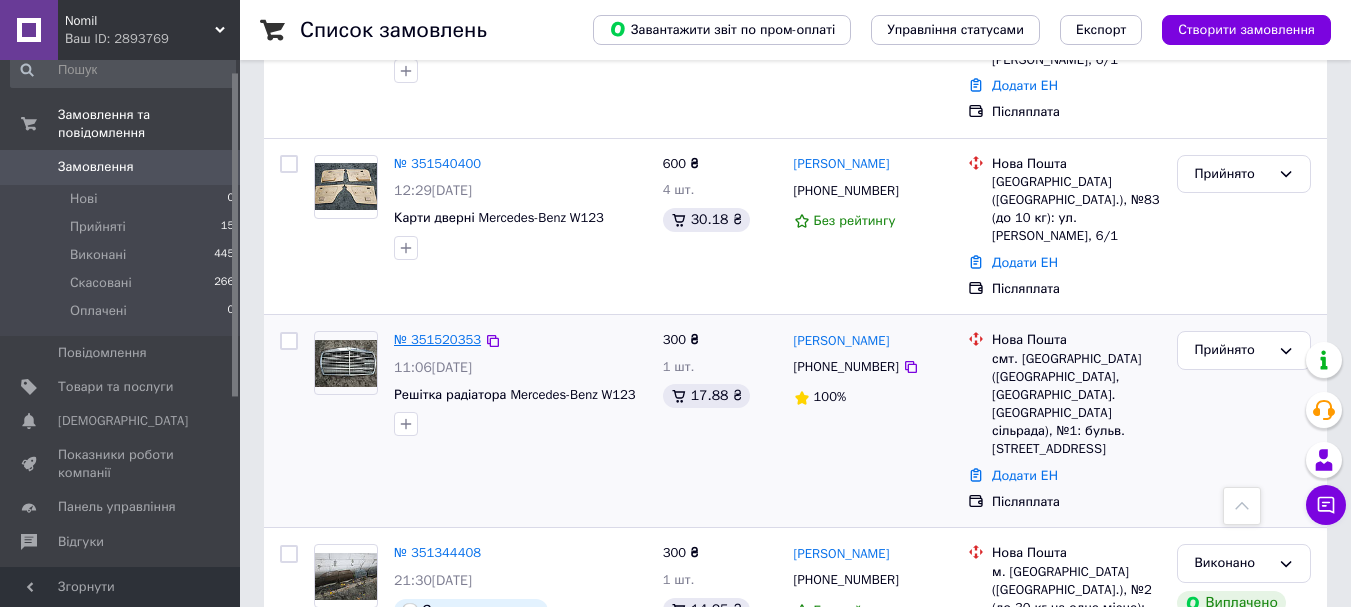 click on "№ 351520353" at bounding box center (437, 339) 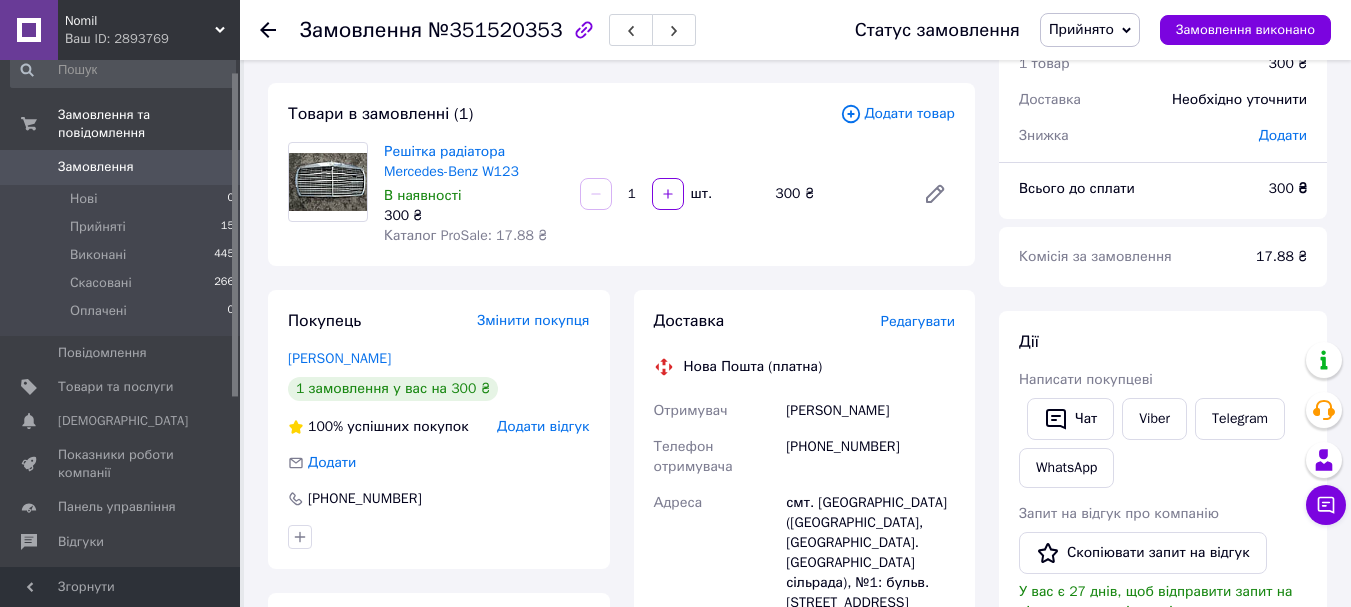 scroll, scrollTop: 63, scrollLeft: 0, axis: vertical 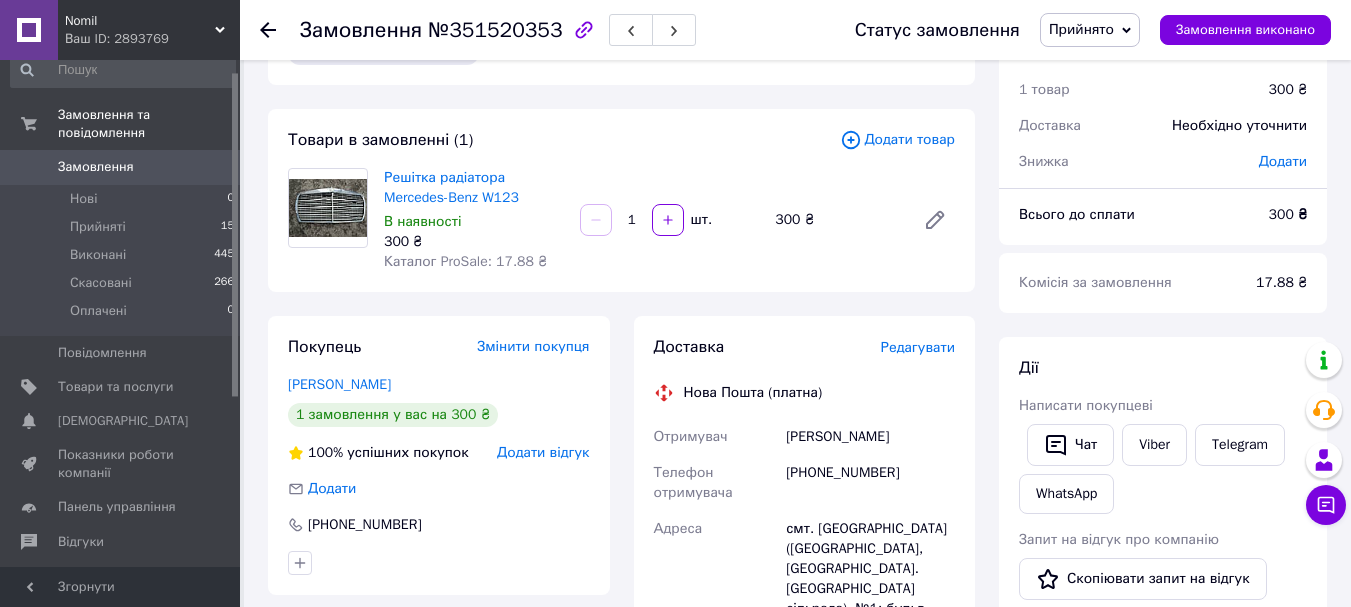click at bounding box center [328, 208] 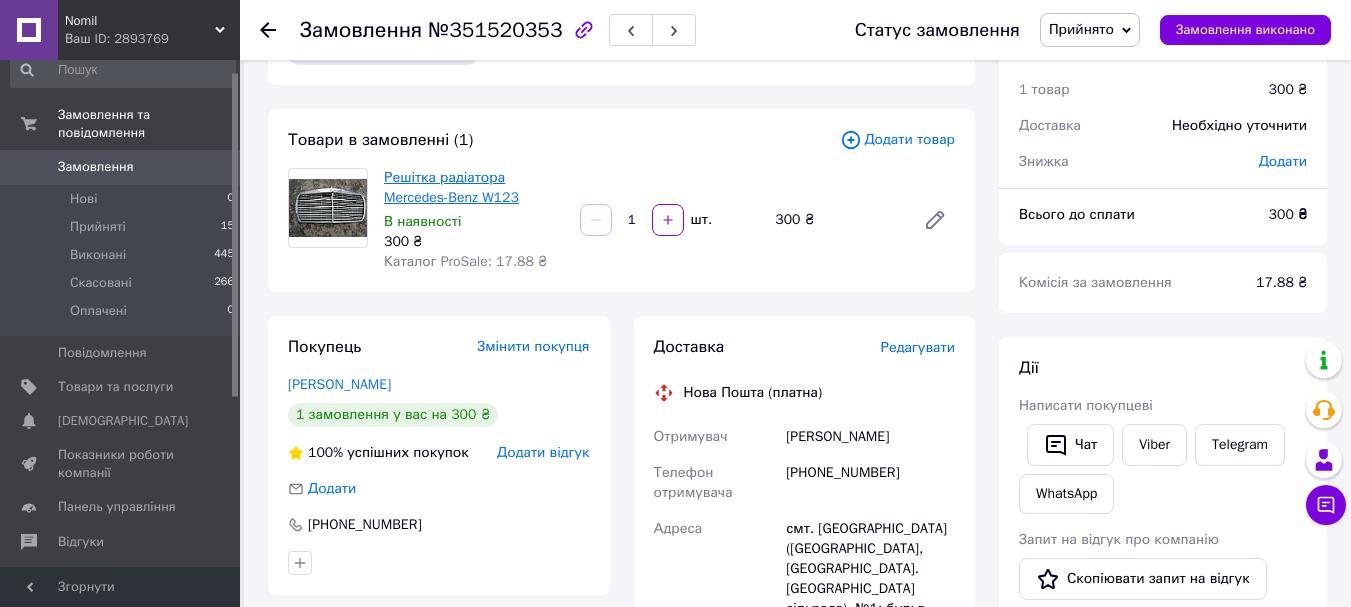 click on "Решітка радіатора  Mercedes-Benz W123" at bounding box center (451, 187) 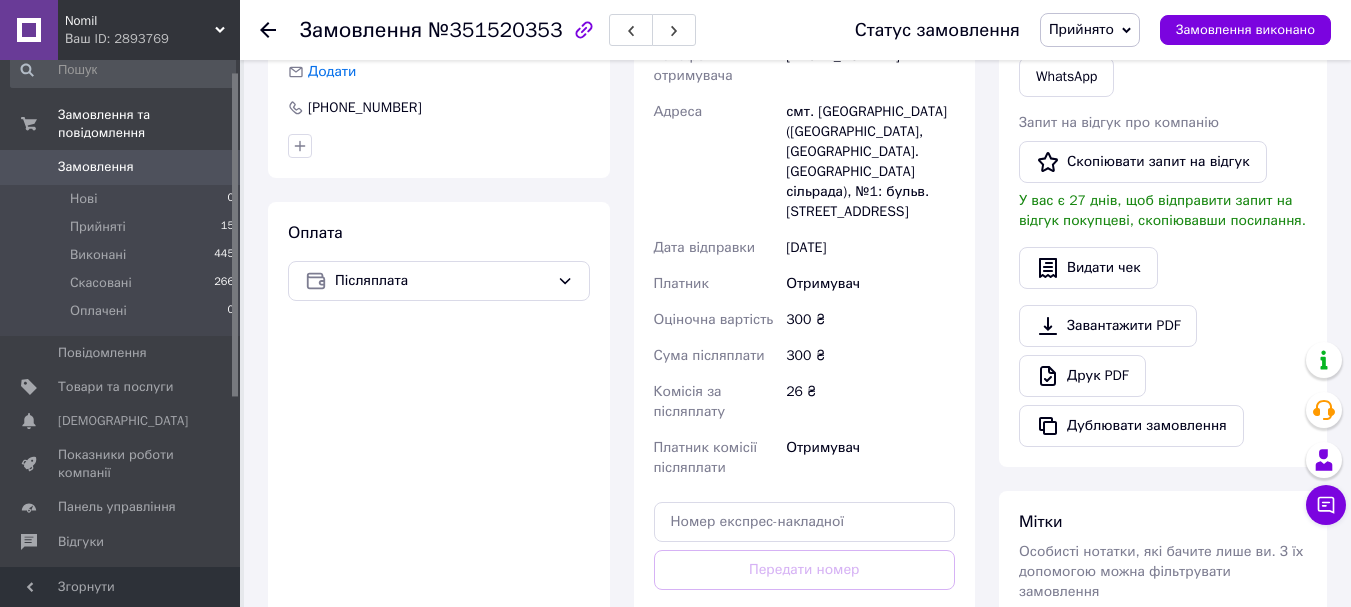 scroll, scrollTop: 496, scrollLeft: 0, axis: vertical 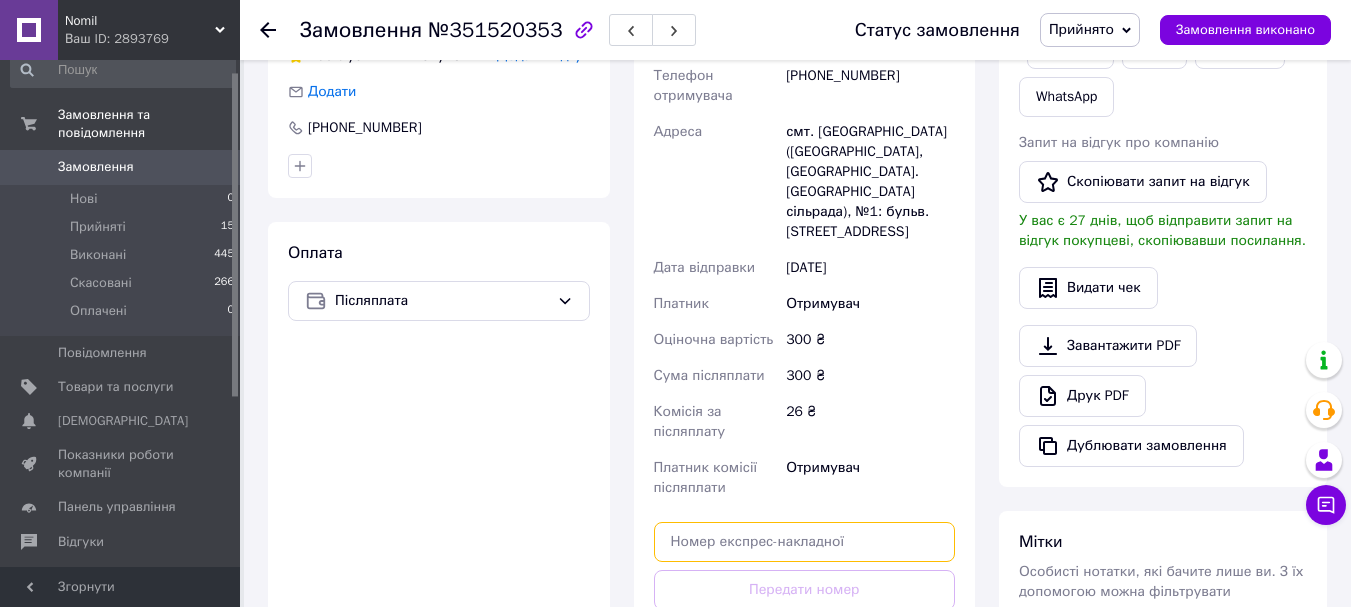click at bounding box center (805, 542) 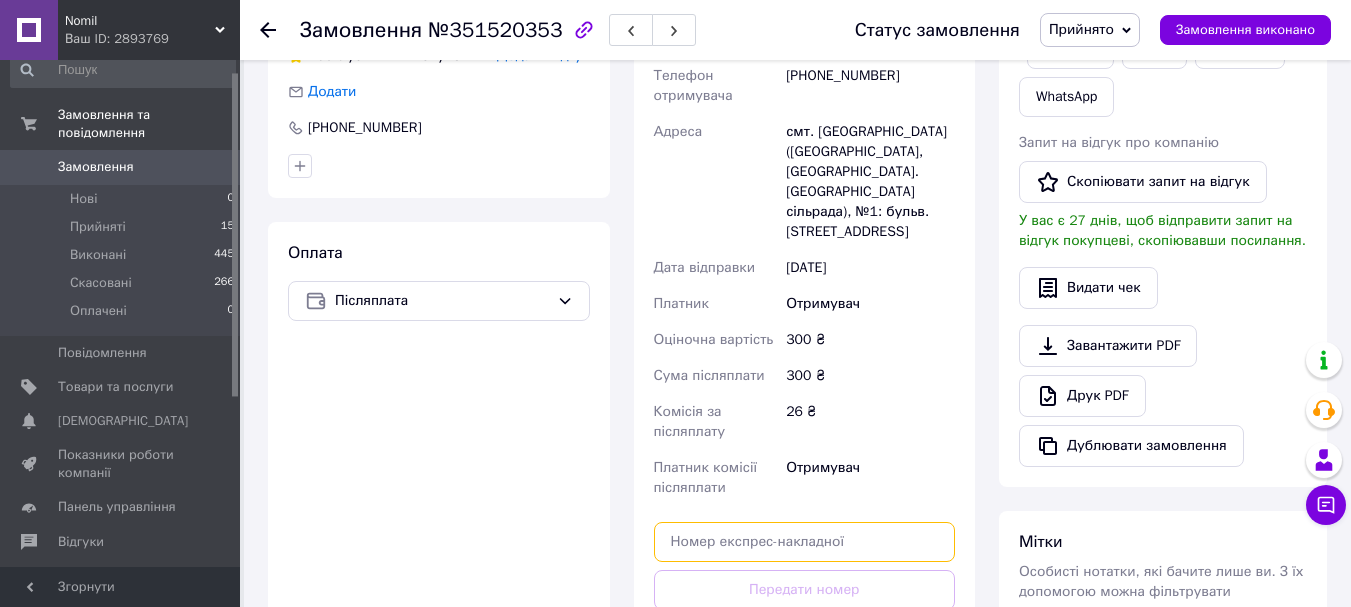 paste on "20451203095929" 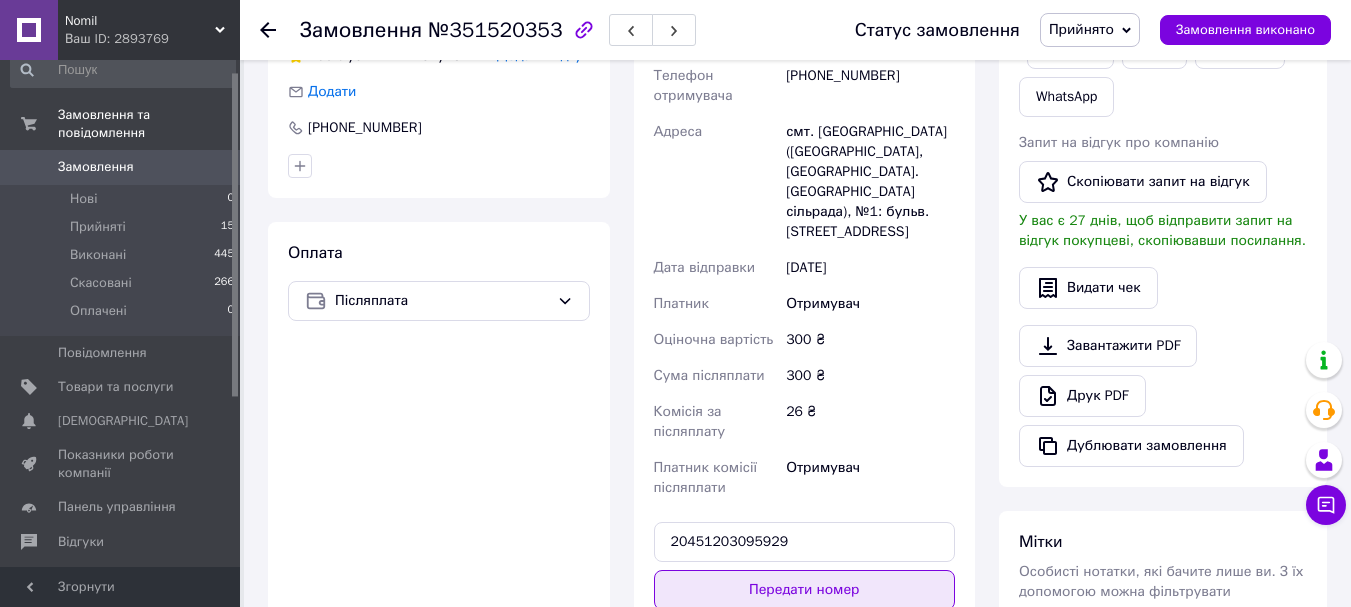 click on "Передати номер" at bounding box center (805, 590) 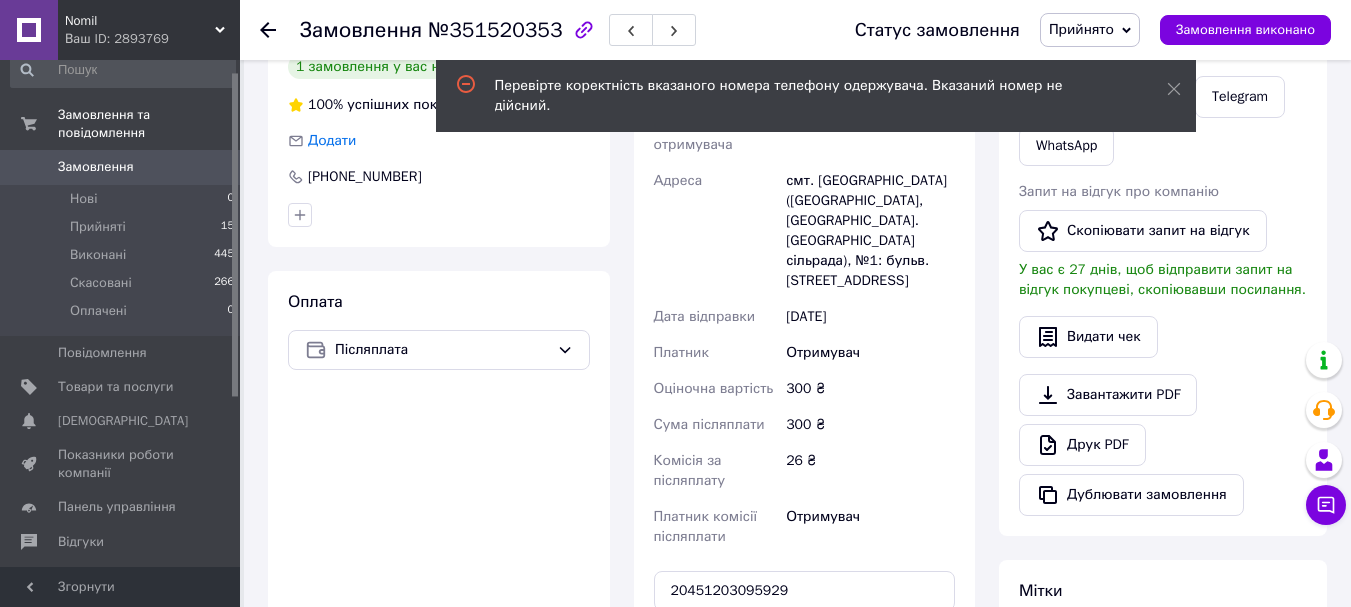 scroll, scrollTop: 394, scrollLeft: 0, axis: vertical 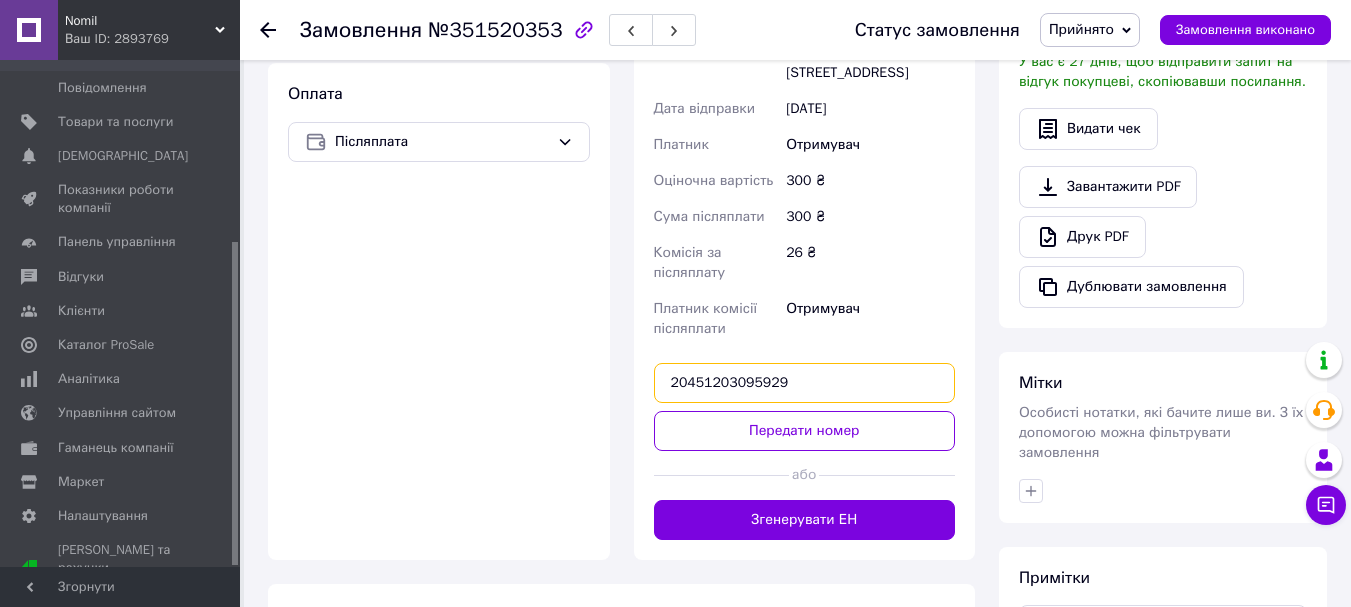 click on "20451203095929" at bounding box center [805, 383] 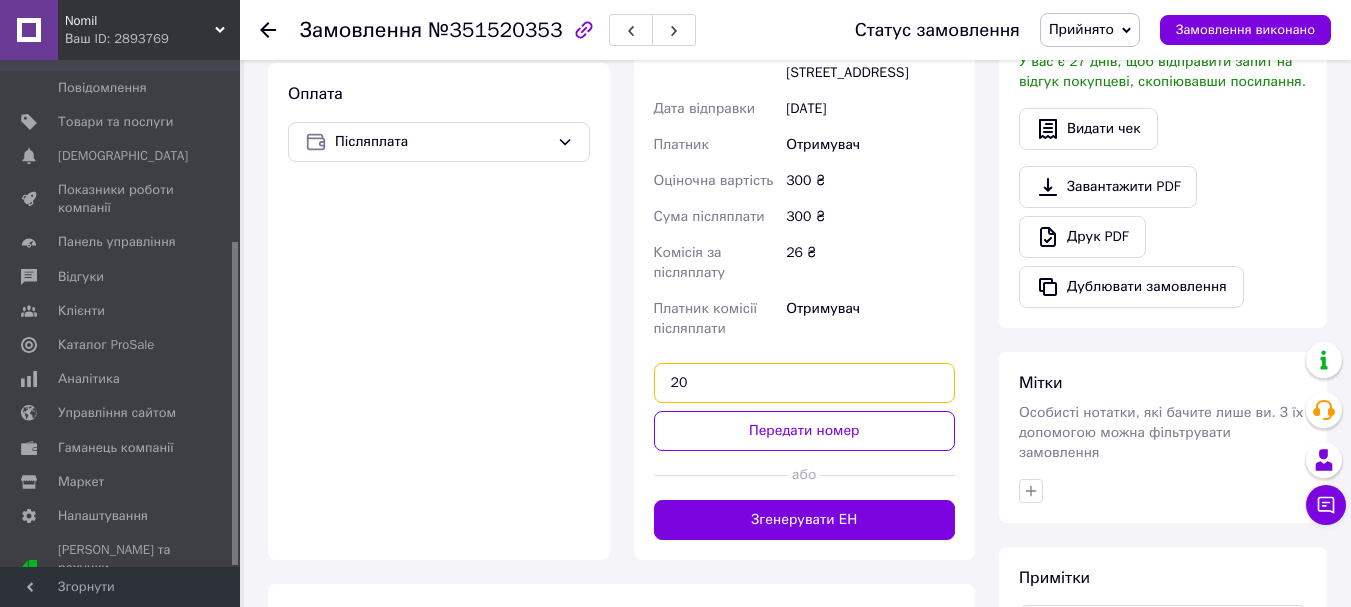 type on "2" 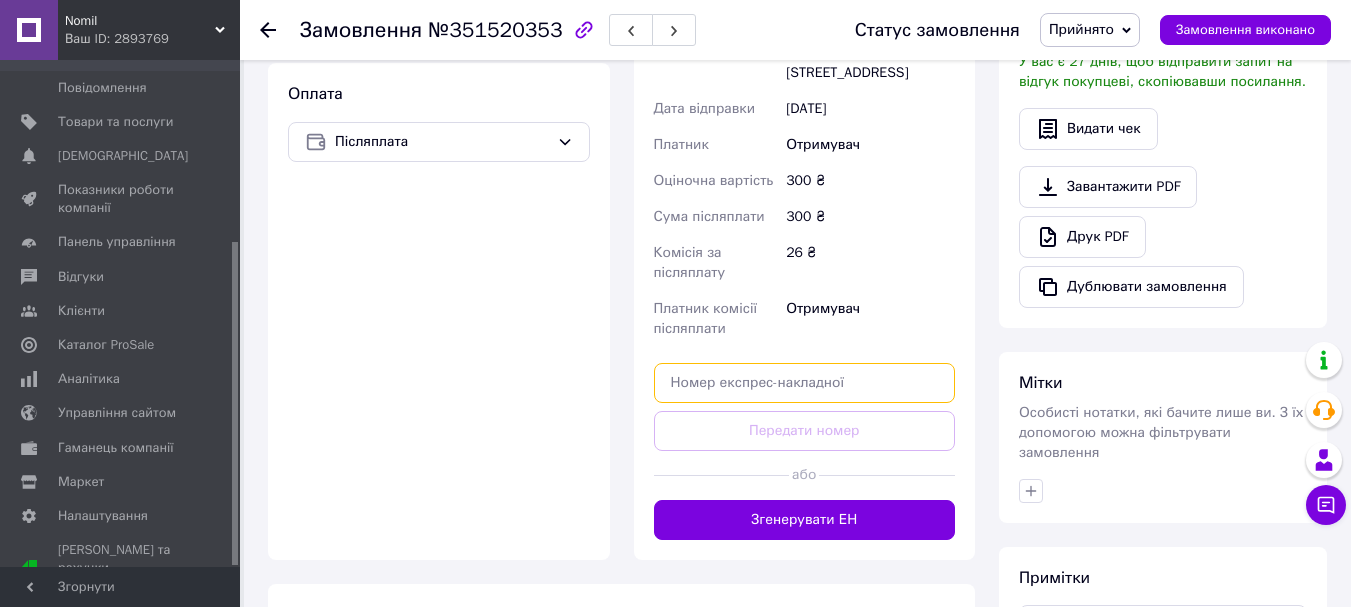 click at bounding box center (805, 383) 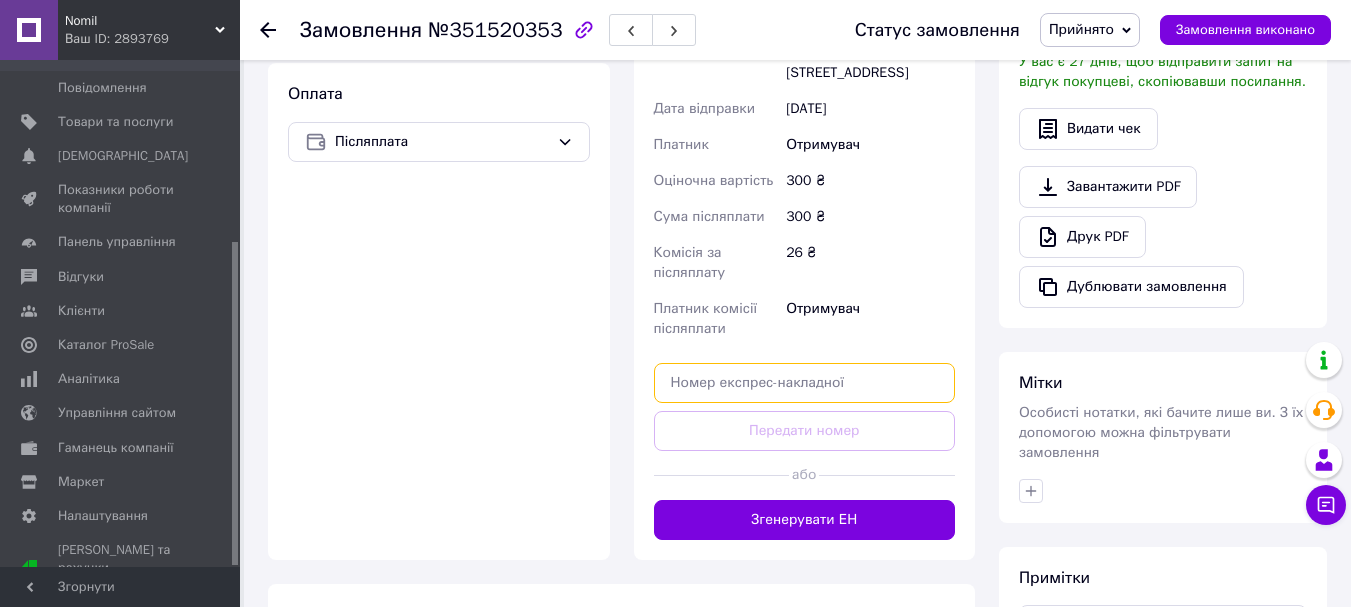 paste on "20451203100420" 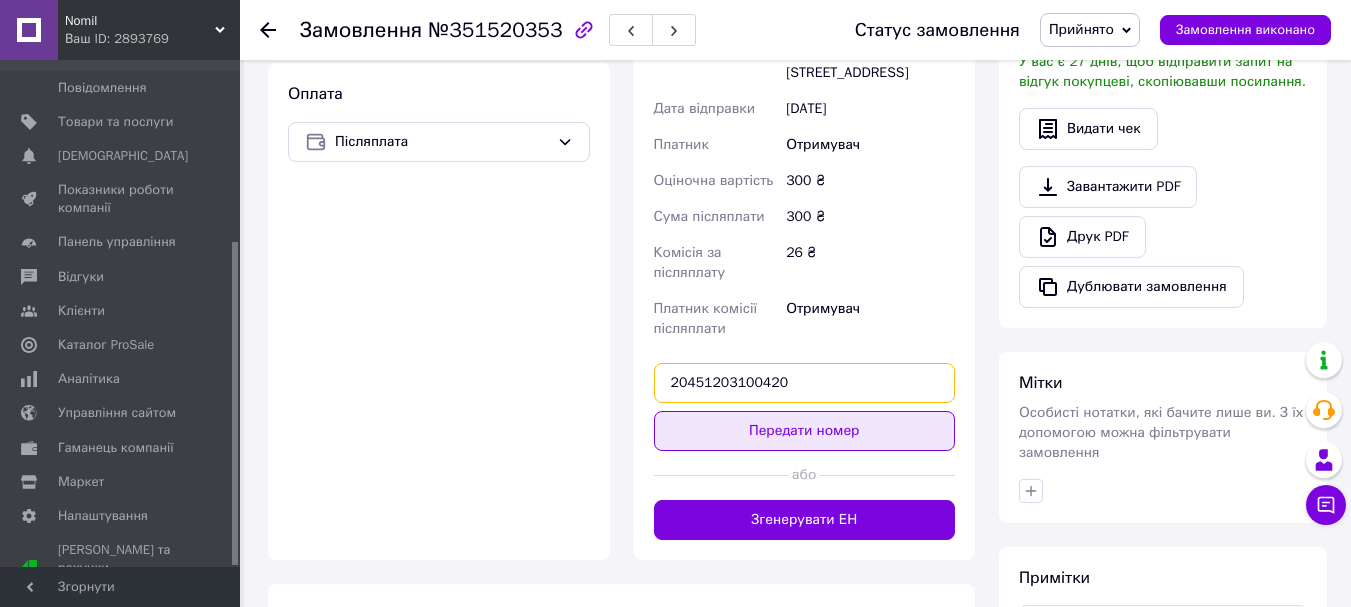 type on "20451203100420" 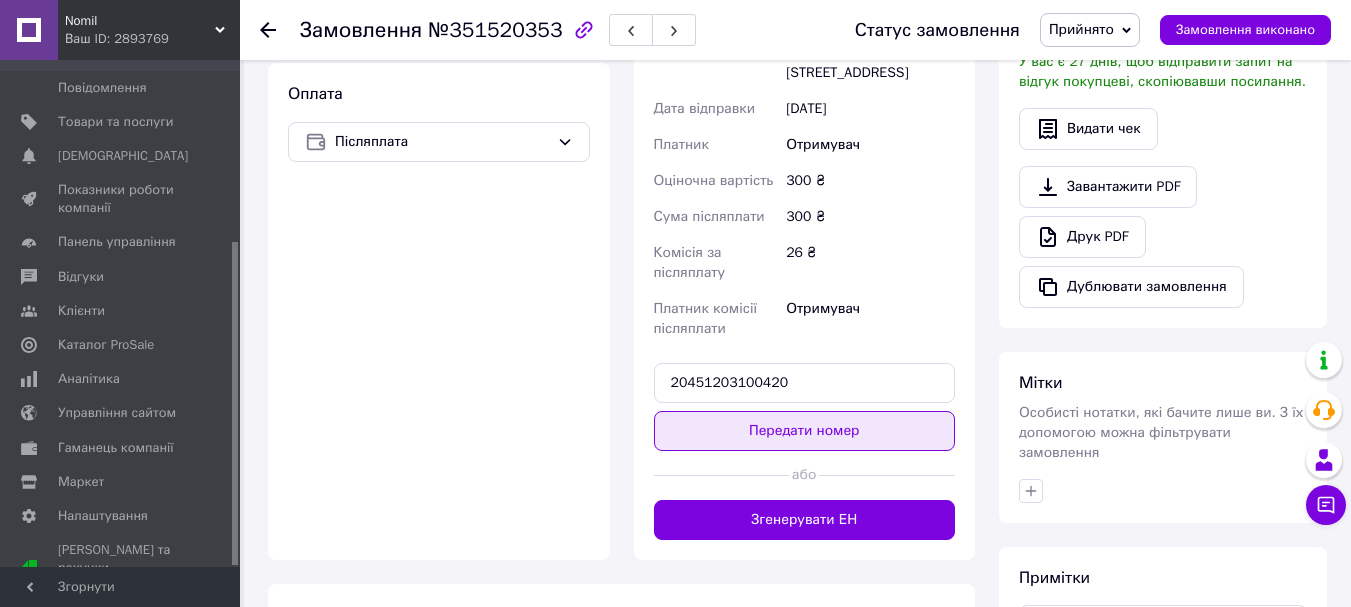 click on "Передати номер" at bounding box center (805, 431) 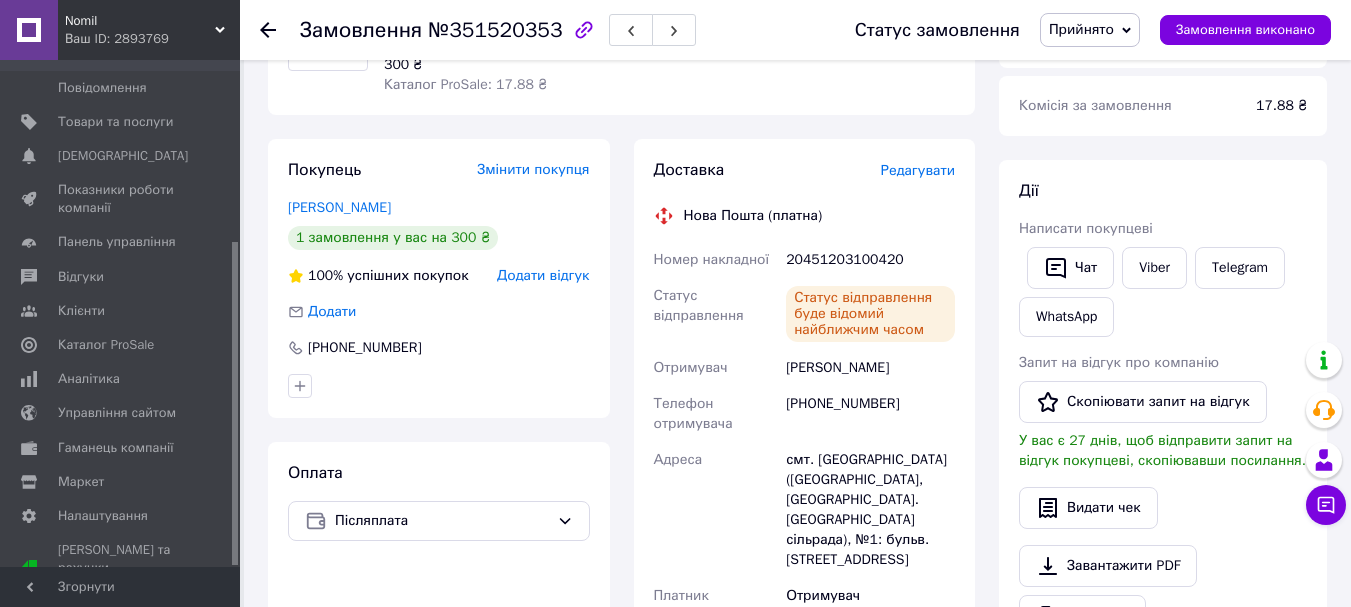 scroll, scrollTop: 230, scrollLeft: 0, axis: vertical 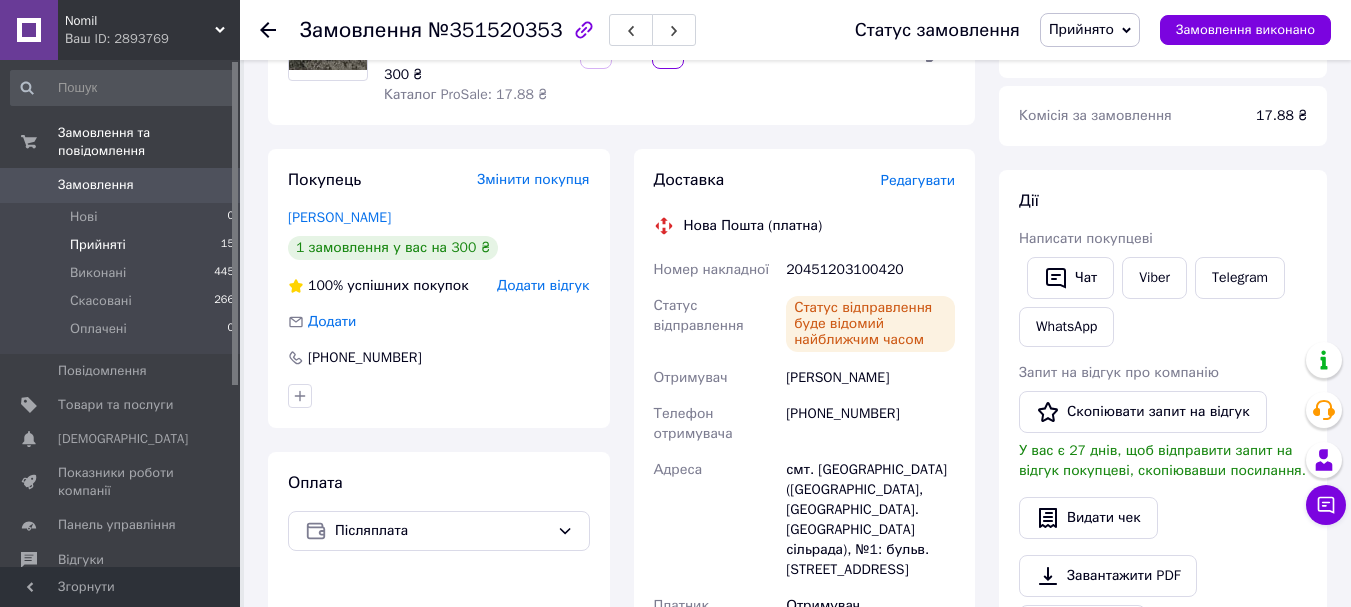 click on "Прийняті" at bounding box center [98, 245] 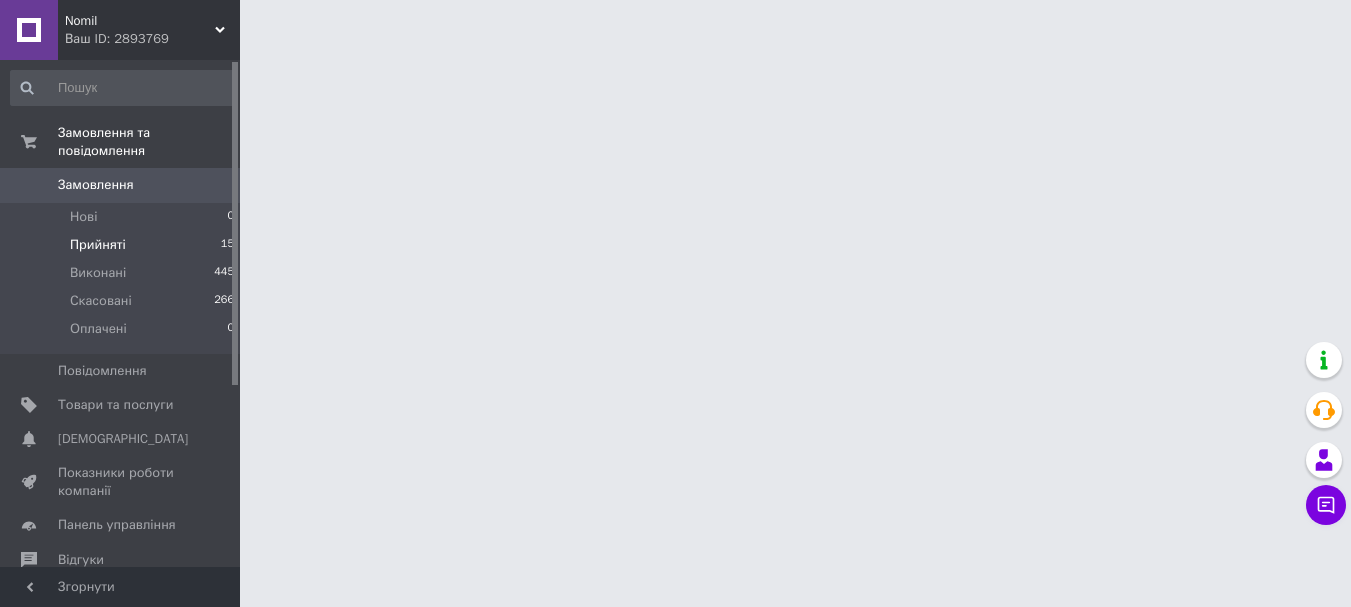 scroll, scrollTop: 0, scrollLeft: 0, axis: both 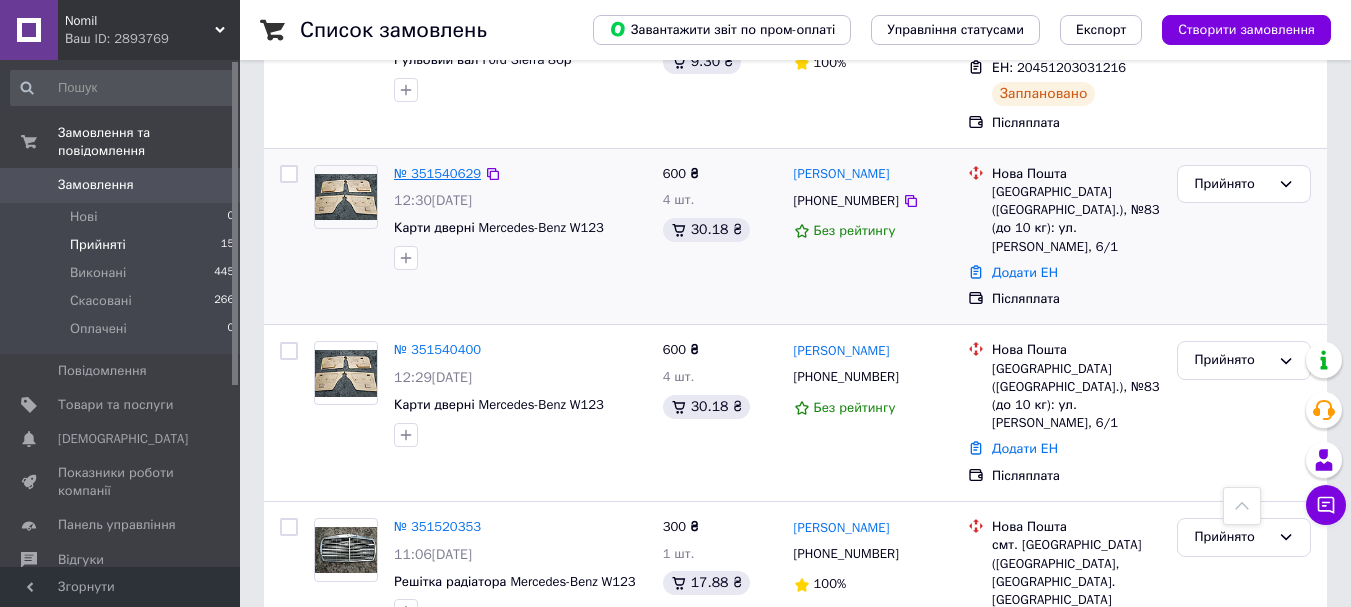 click on "№ 351540629" at bounding box center [437, 173] 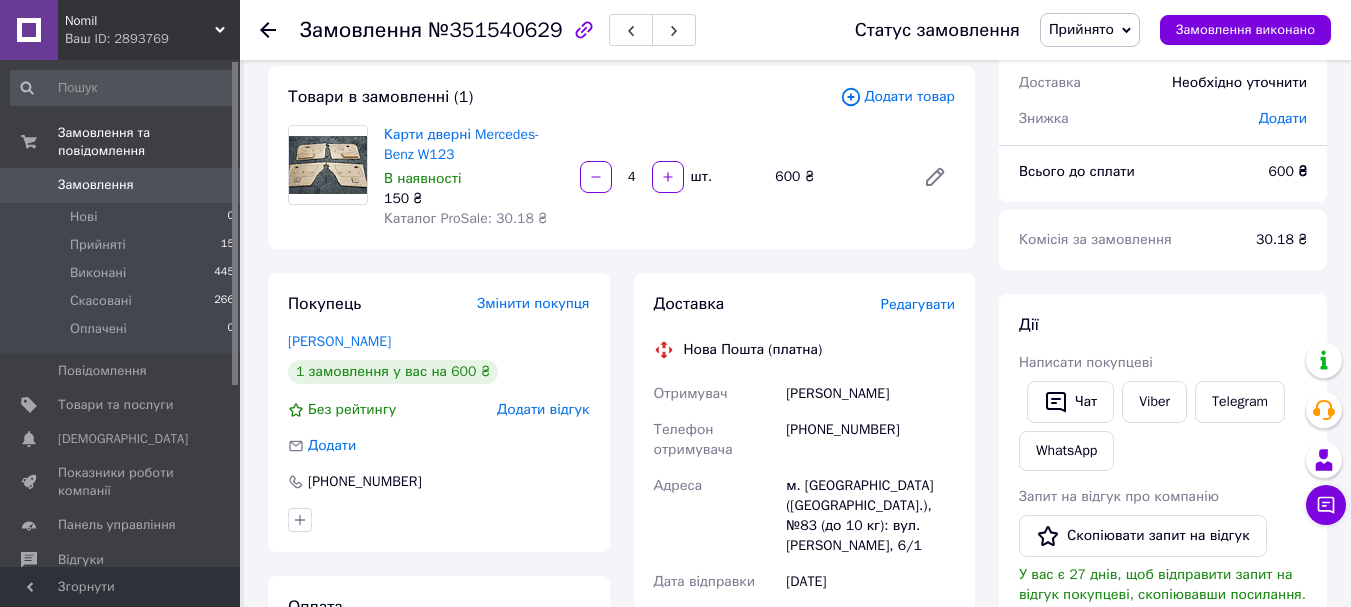 scroll, scrollTop: 96, scrollLeft: 0, axis: vertical 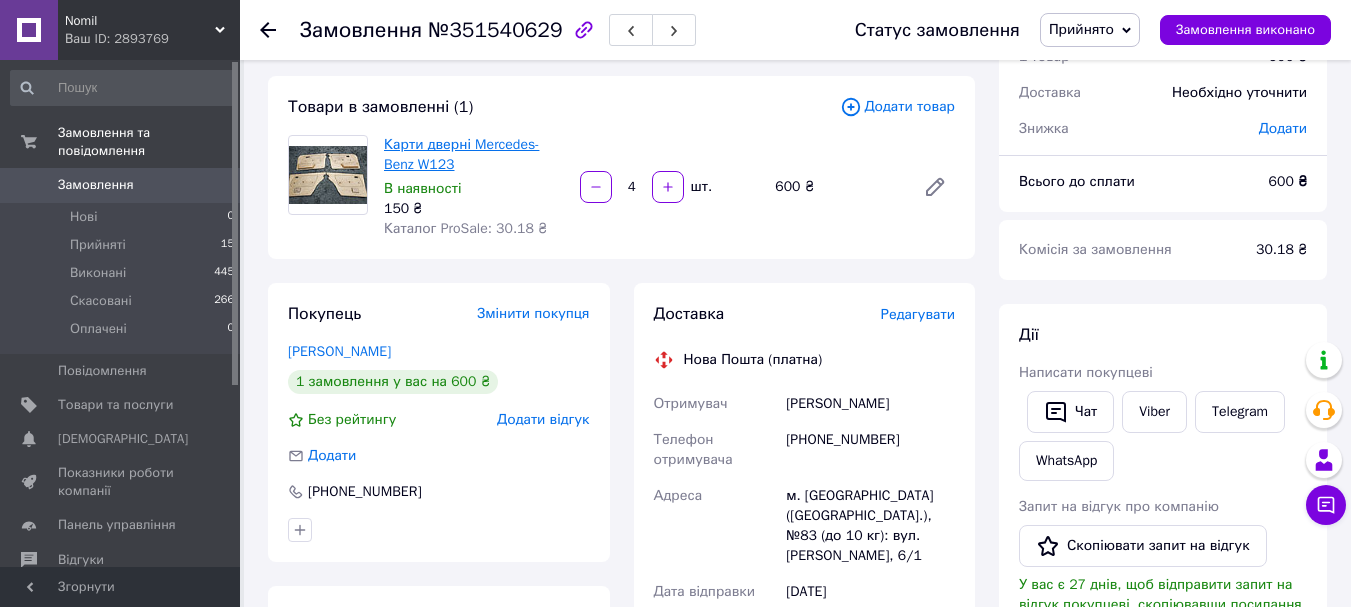 click on "Карти дверні  Mercedes-Benz W123" at bounding box center (461, 154) 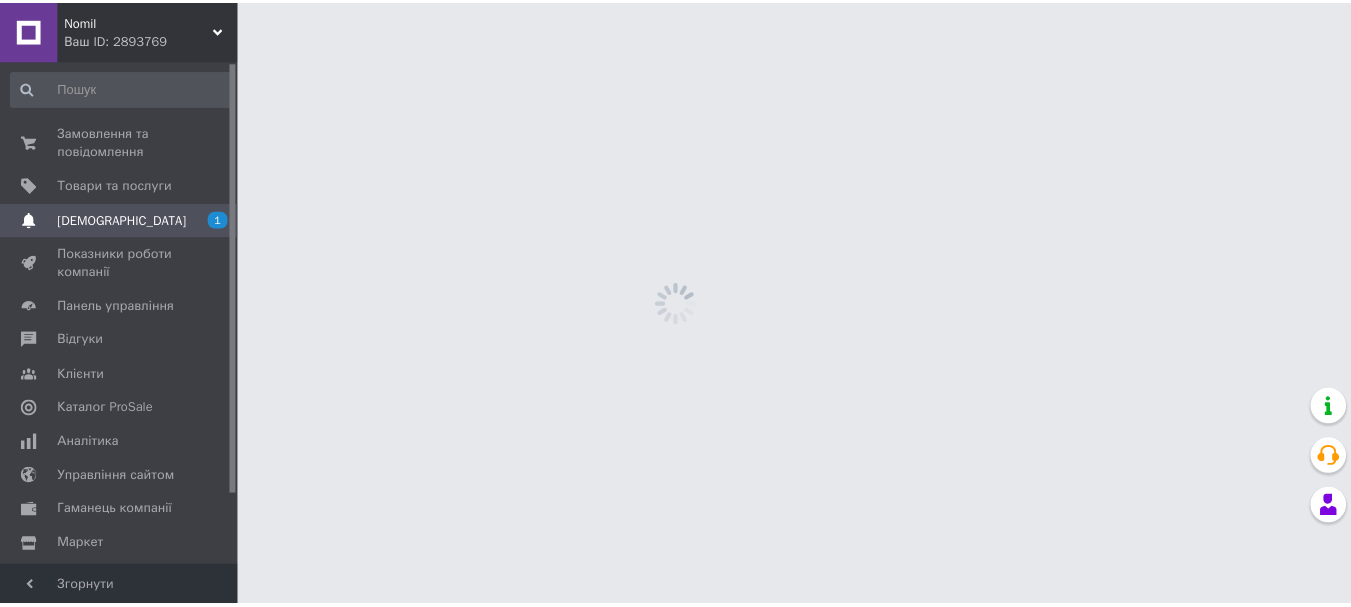 scroll, scrollTop: 0, scrollLeft: 0, axis: both 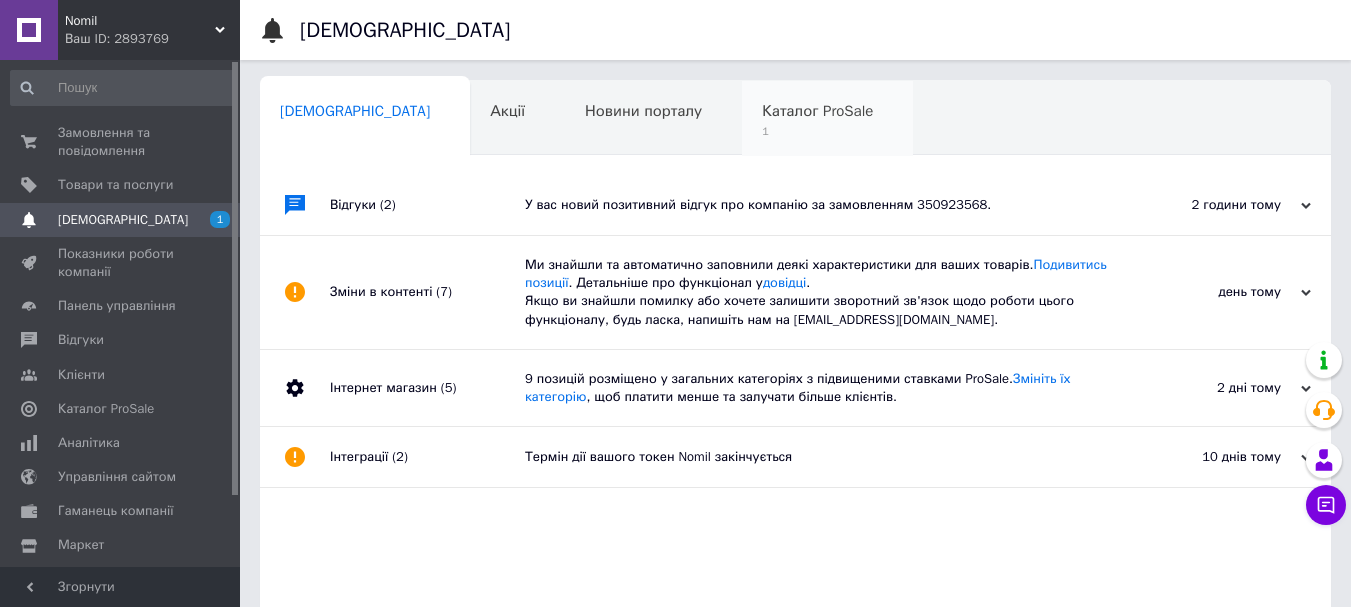 click on "1" at bounding box center [817, 131] 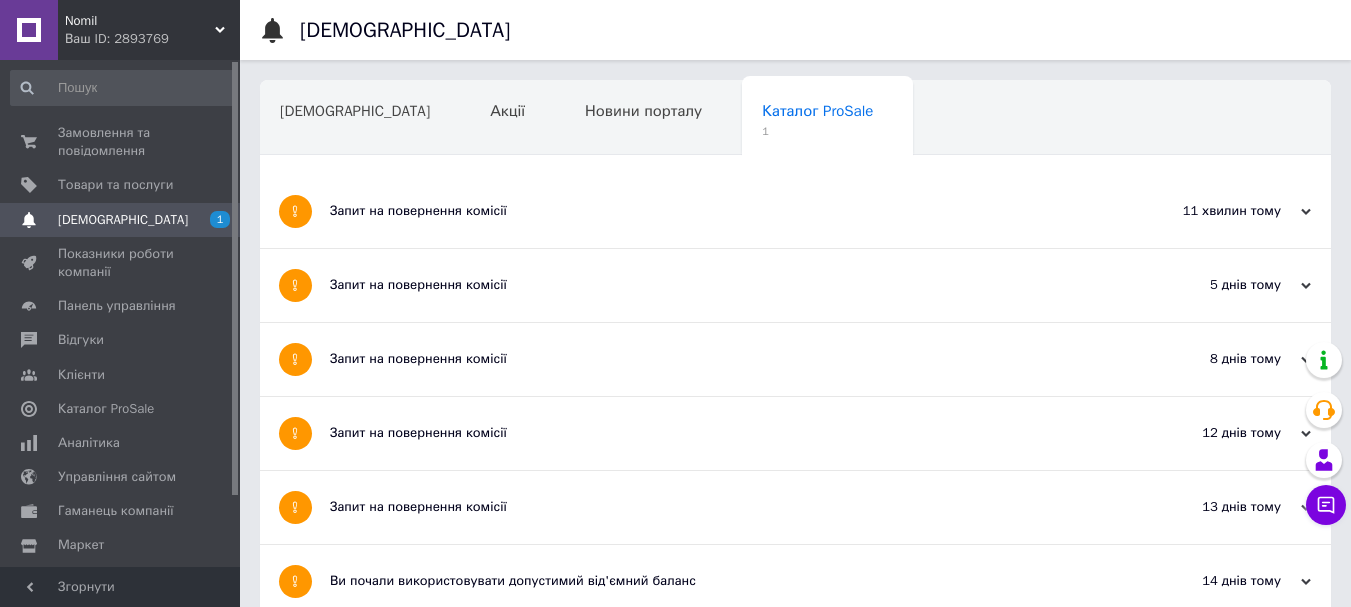 click on "Запит на повернення комісії" at bounding box center [720, 211] 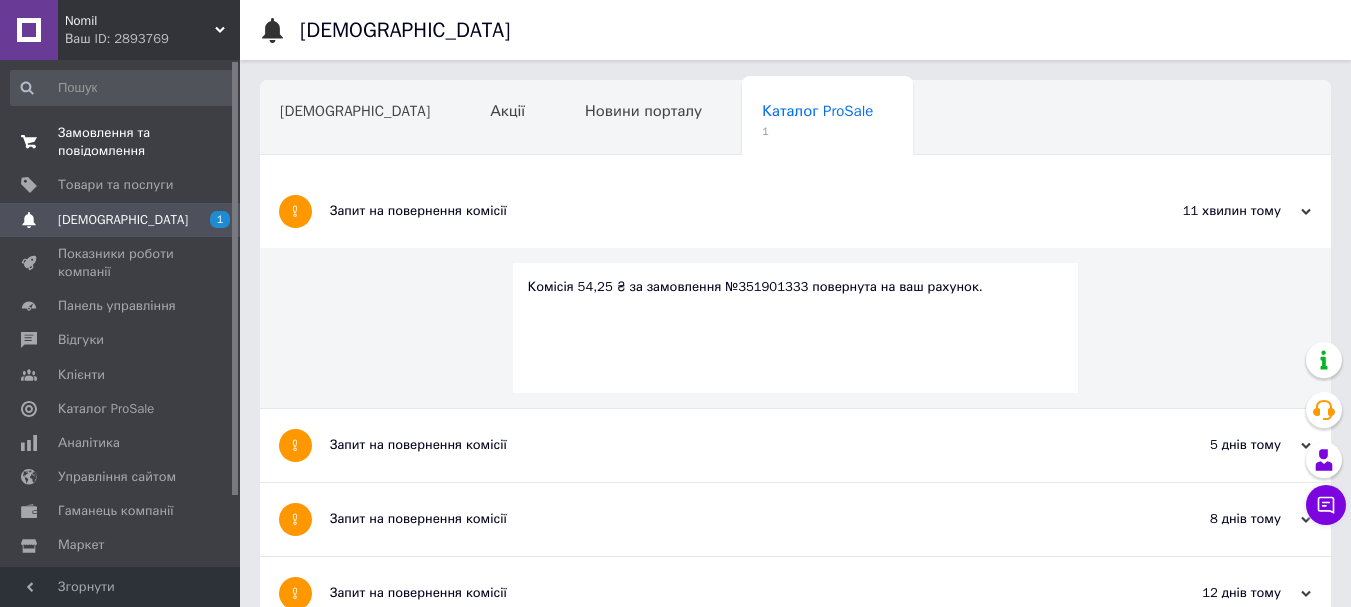 click on "Замовлення та повідомлення 0 0" at bounding box center (123, 142) 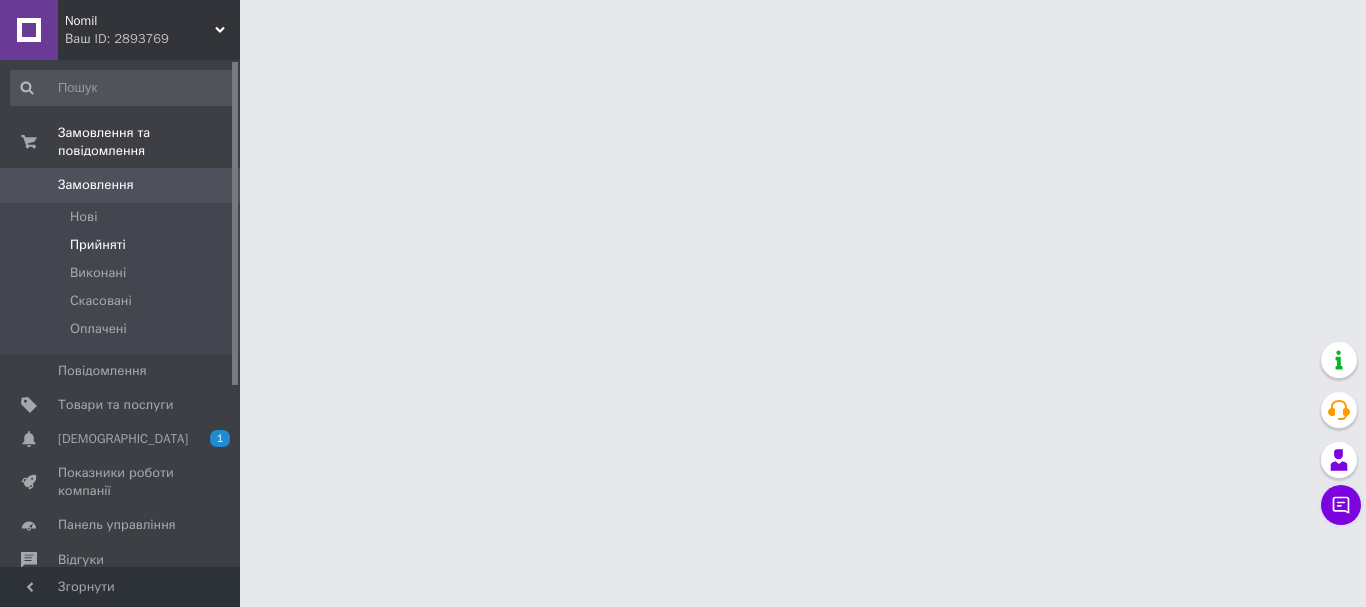 click on "Прийняті" at bounding box center (98, 245) 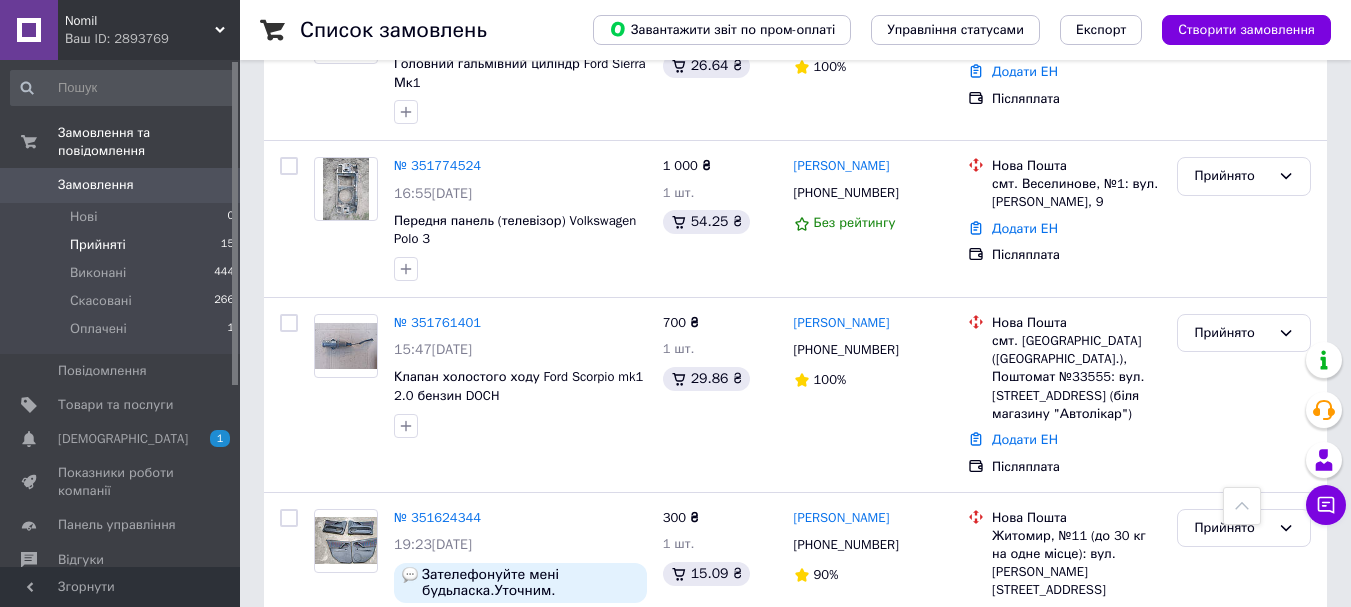 scroll, scrollTop: 621, scrollLeft: 0, axis: vertical 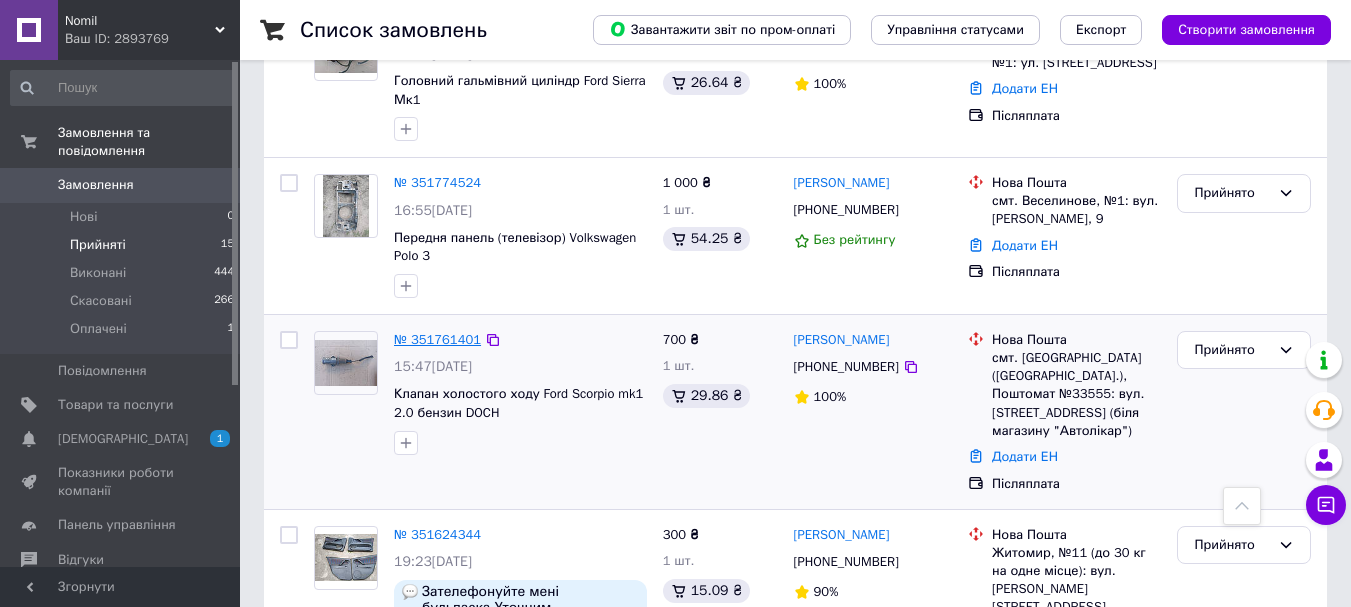 click on "№ 351761401" at bounding box center (437, 339) 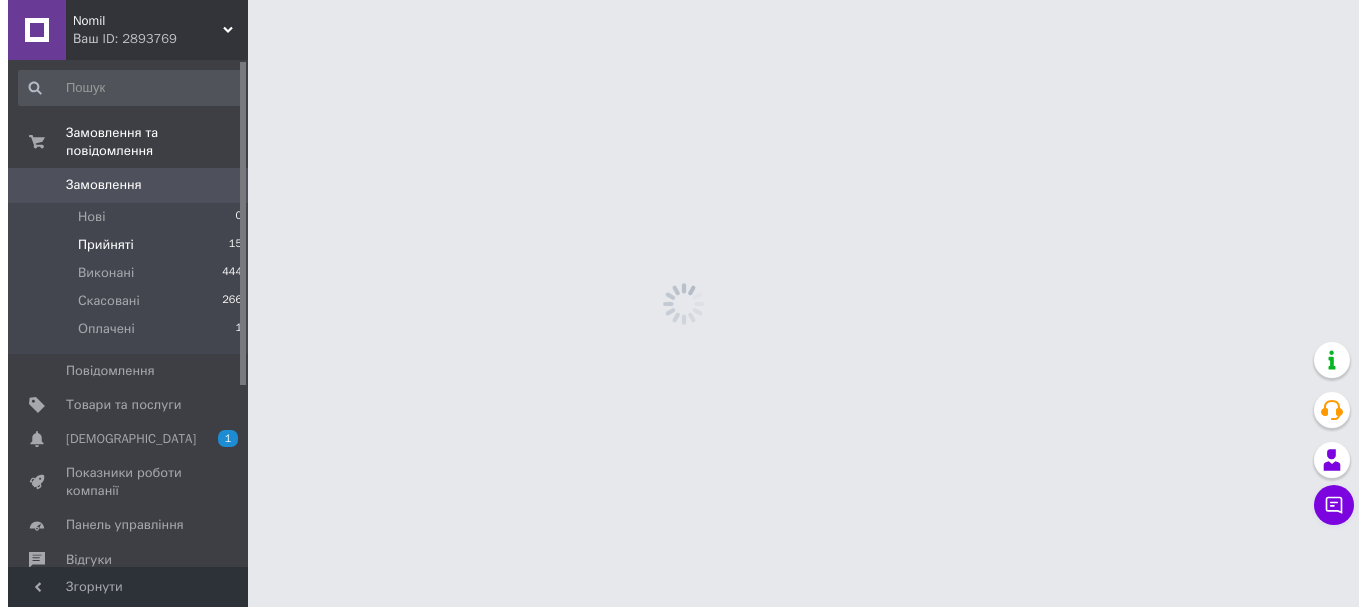 scroll, scrollTop: 0, scrollLeft: 0, axis: both 